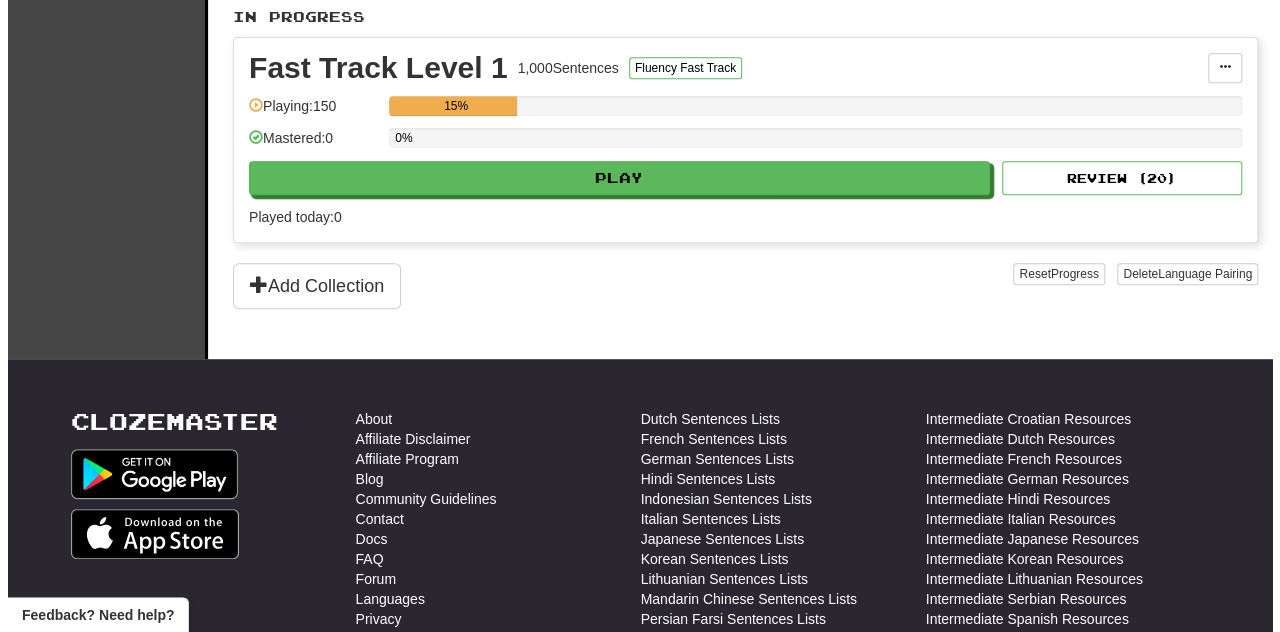 scroll, scrollTop: 428, scrollLeft: 0, axis: vertical 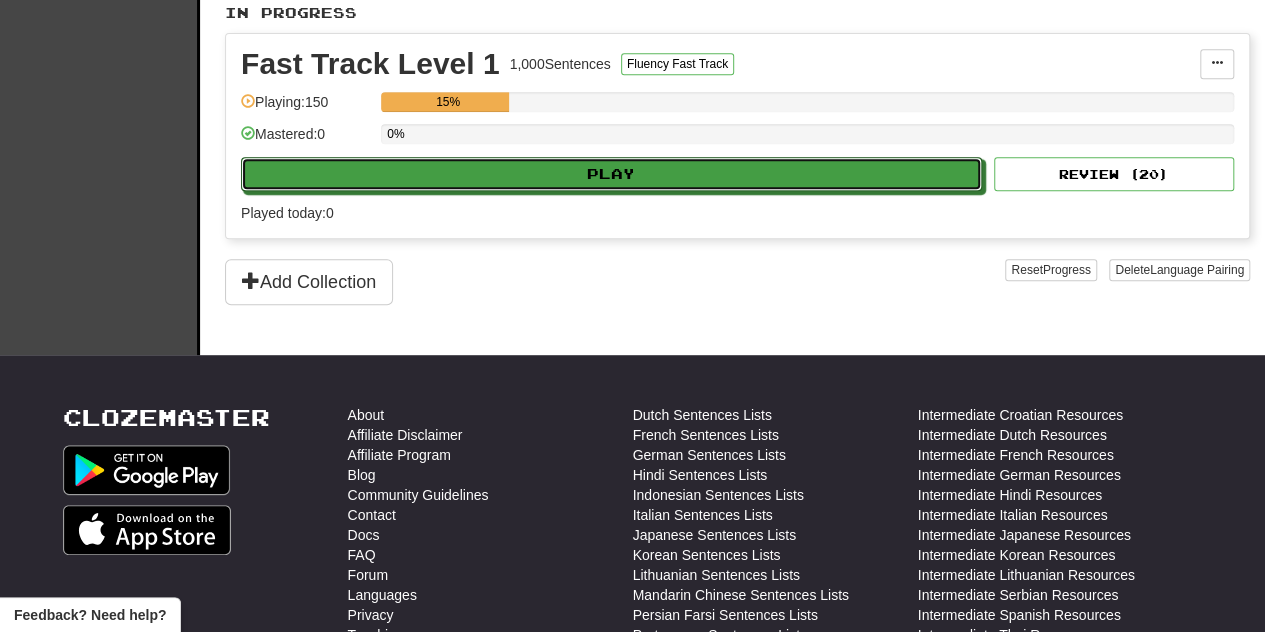 click on "Play" at bounding box center (611, 174) 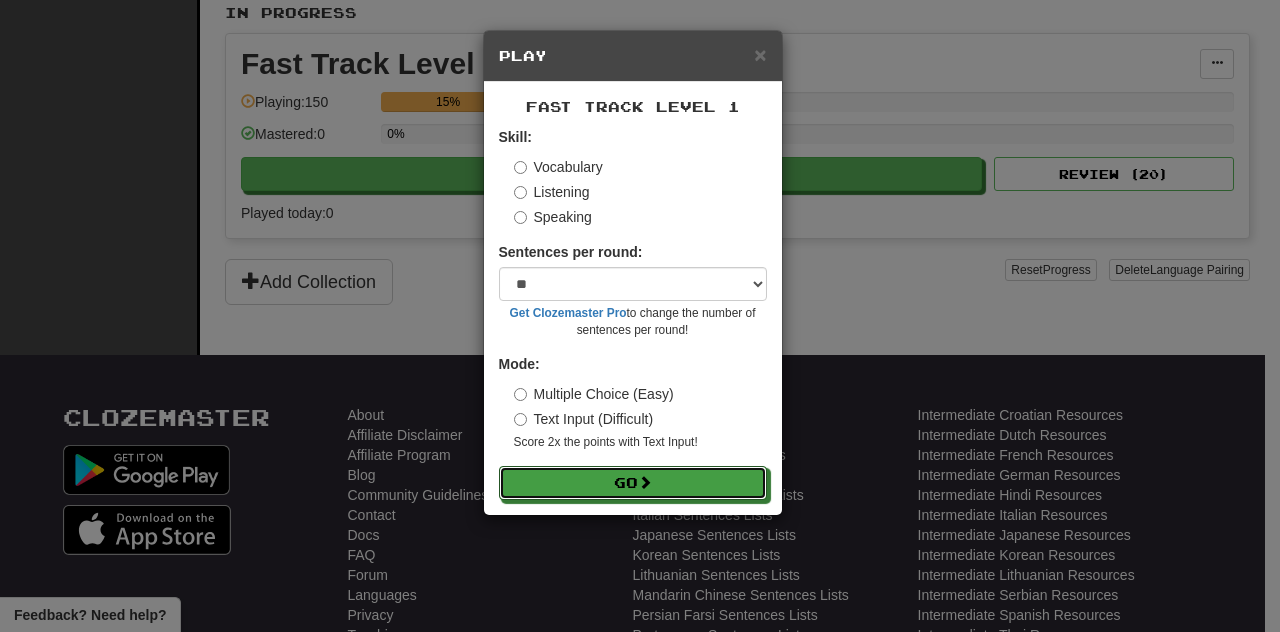 click on "Go" at bounding box center [633, 483] 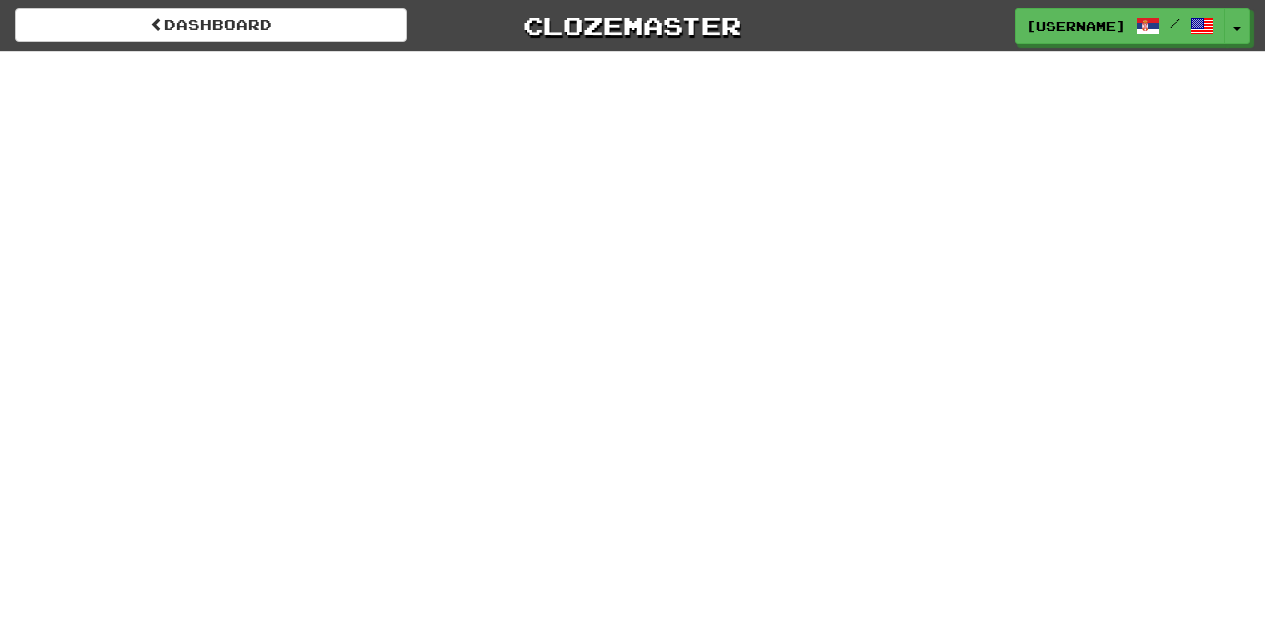 scroll, scrollTop: 0, scrollLeft: 0, axis: both 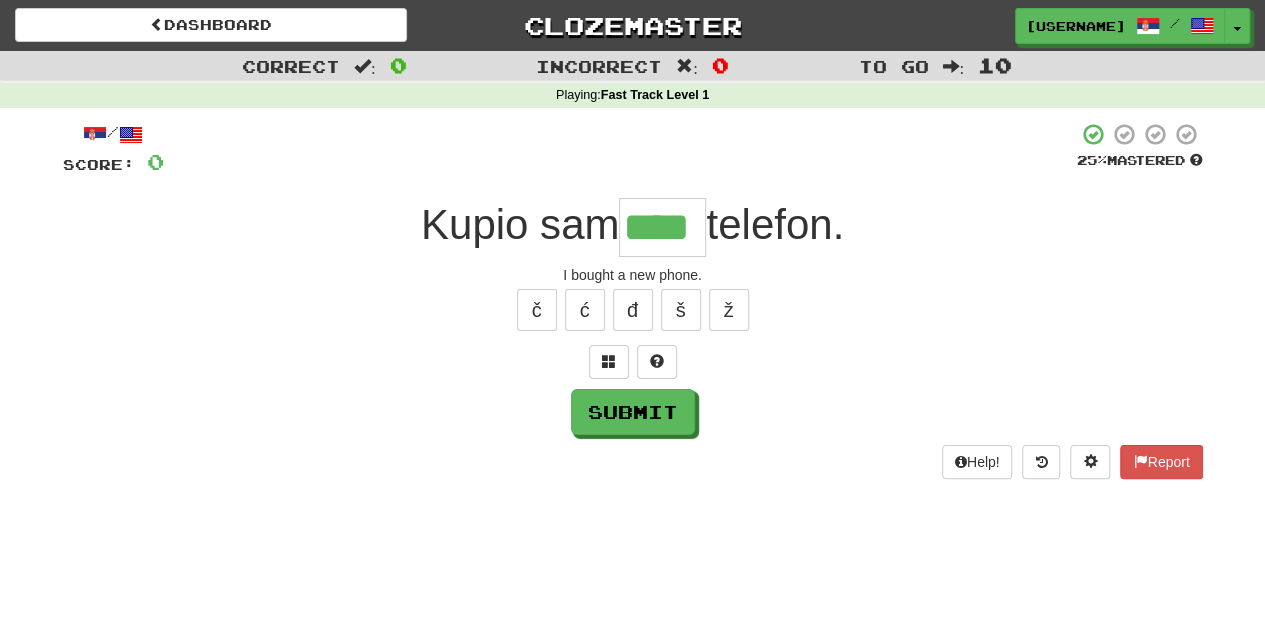 type on "****" 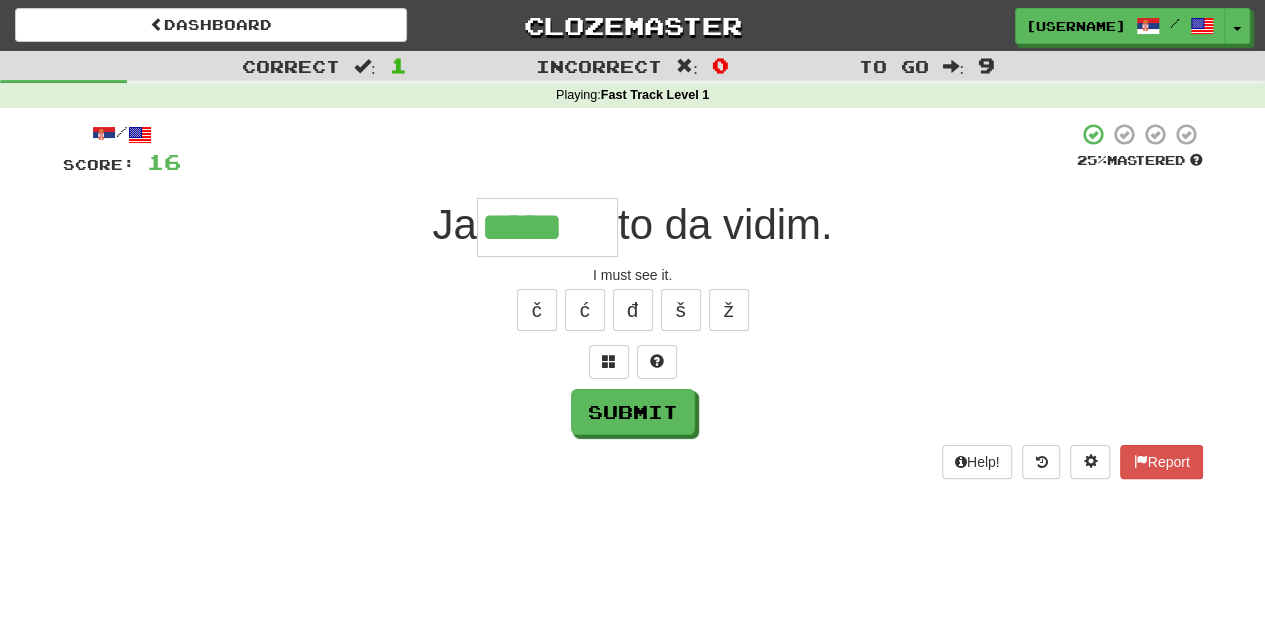 type on "*****" 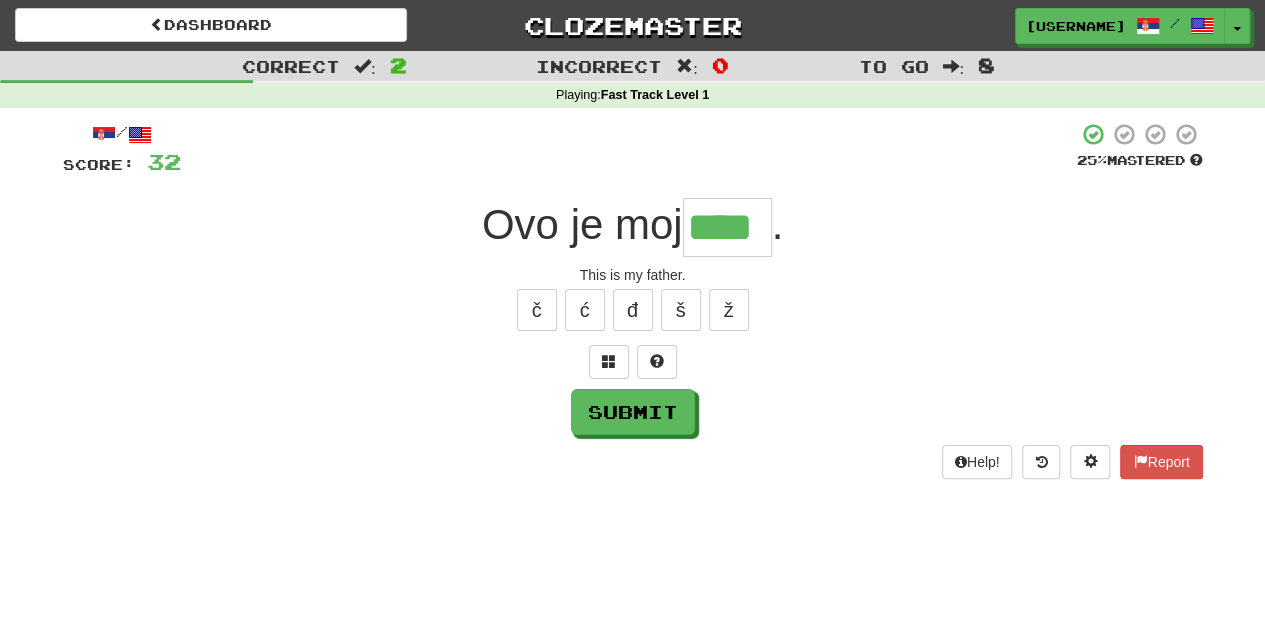 type on "****" 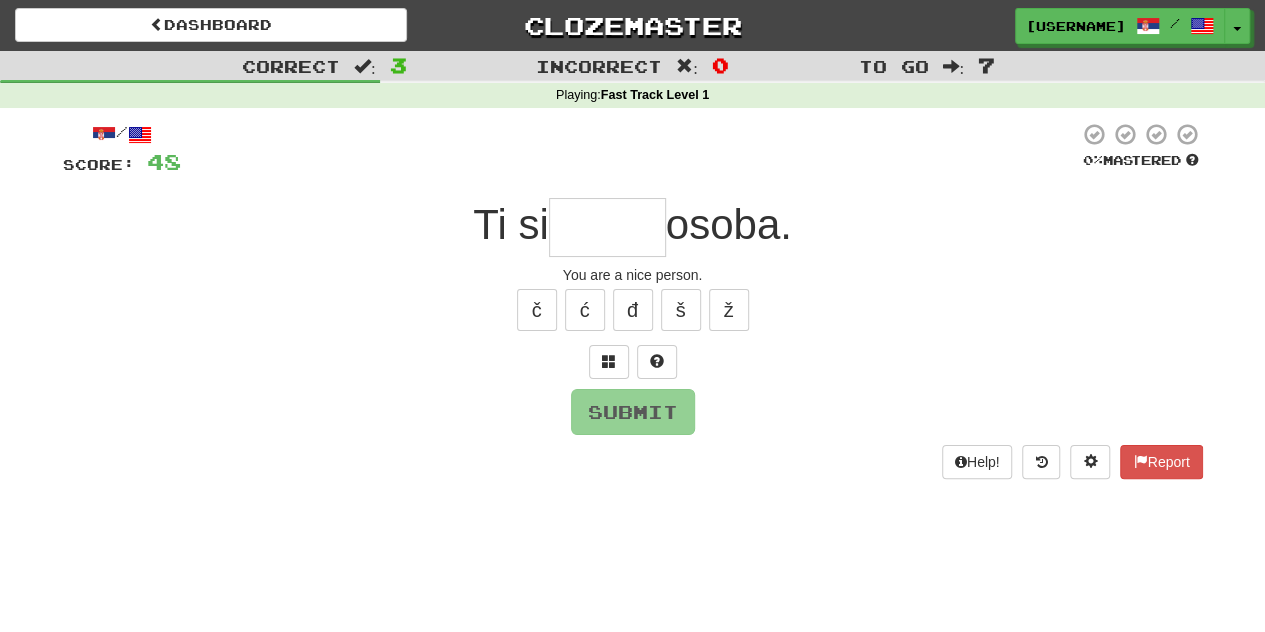 type on "*" 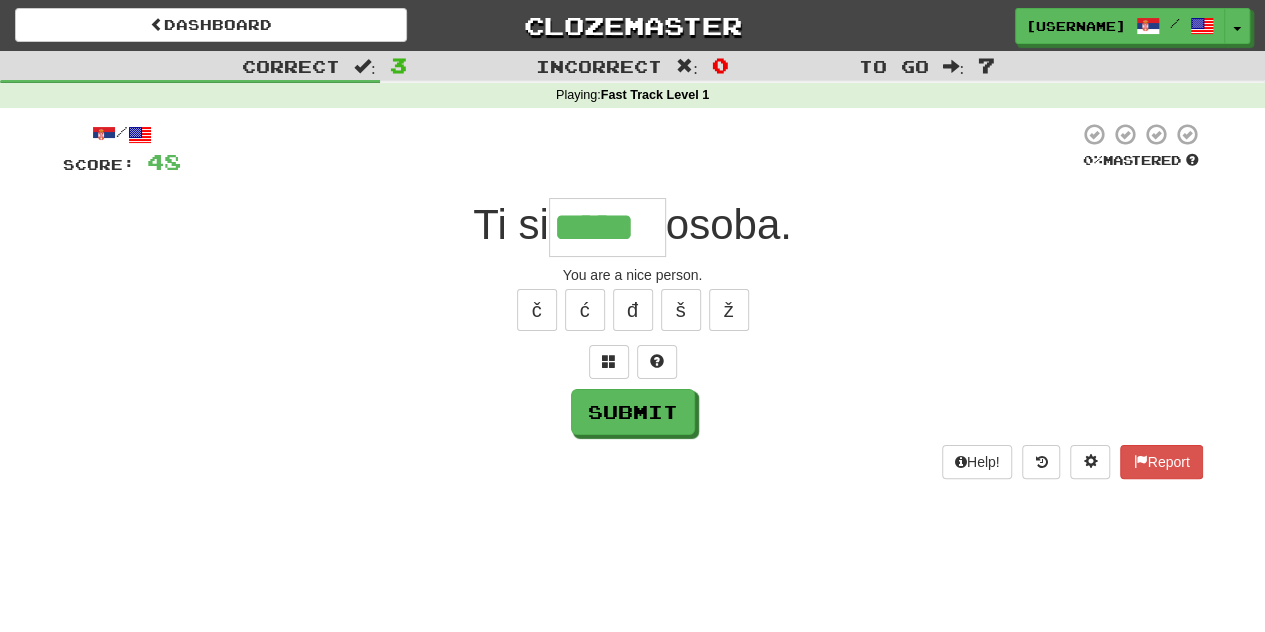 type on "*****" 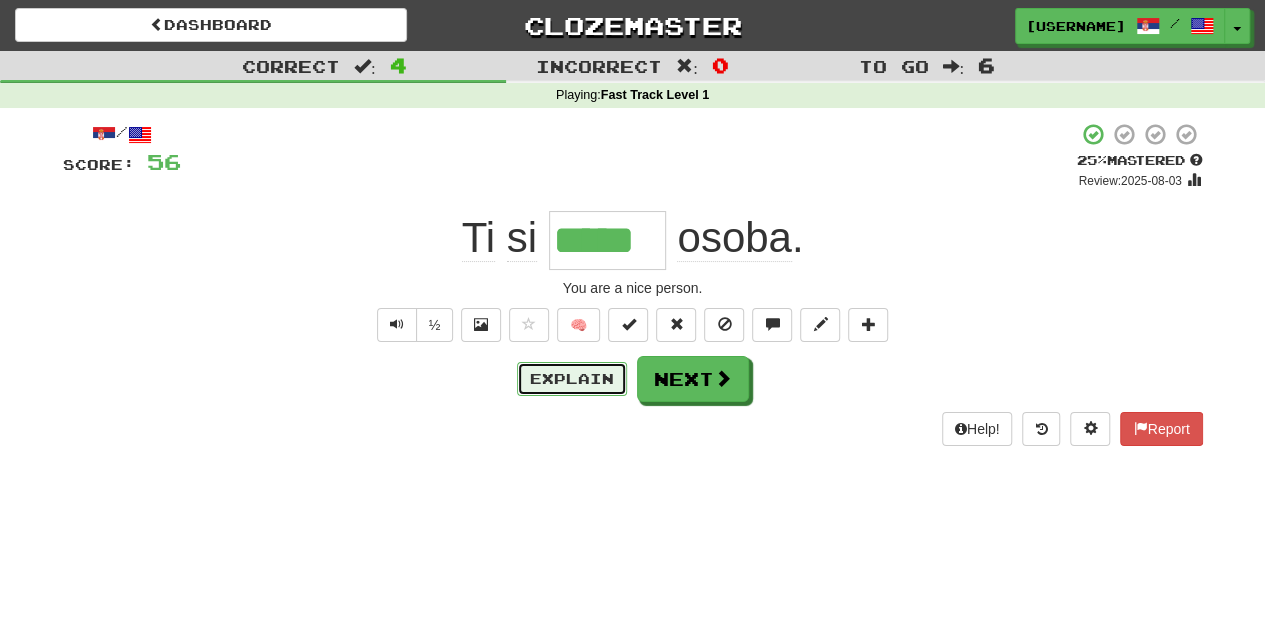 click on "Explain" at bounding box center [572, 379] 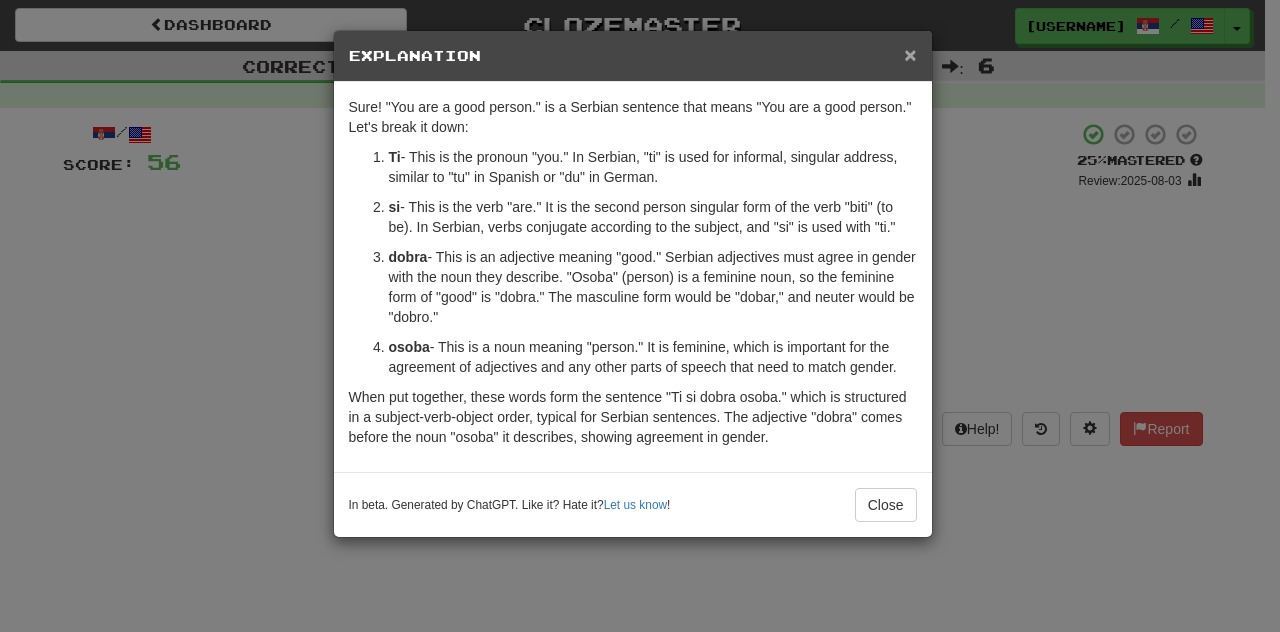 click on "×" at bounding box center [910, 54] 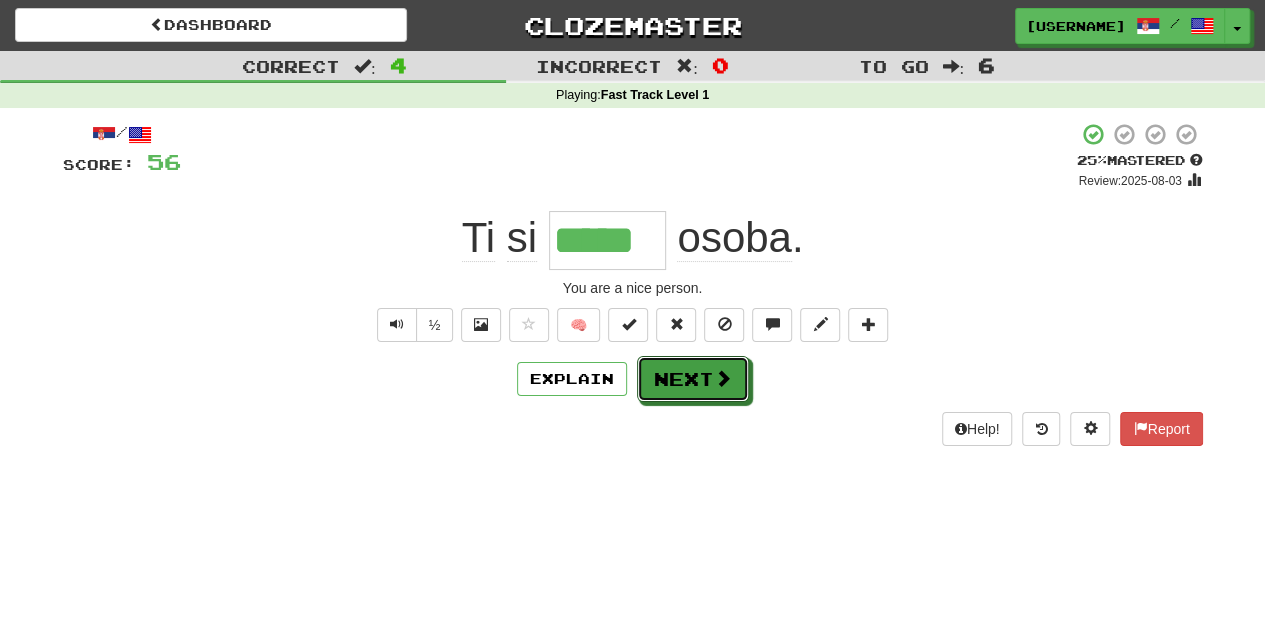click at bounding box center [723, 378] 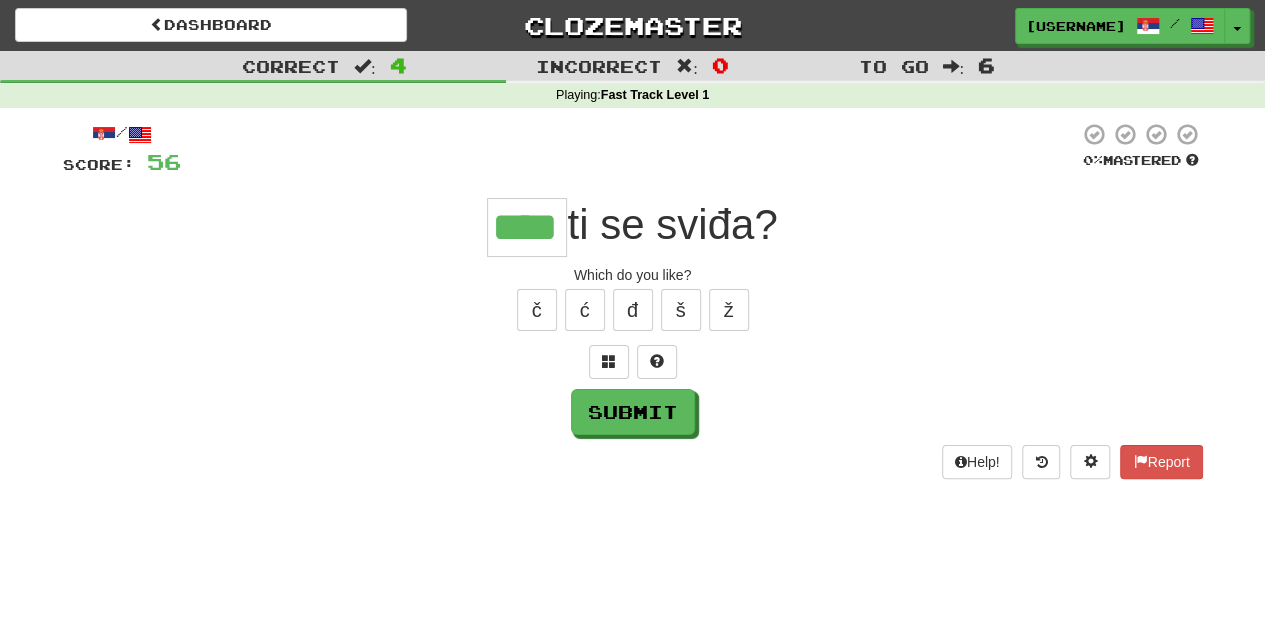 type on "****" 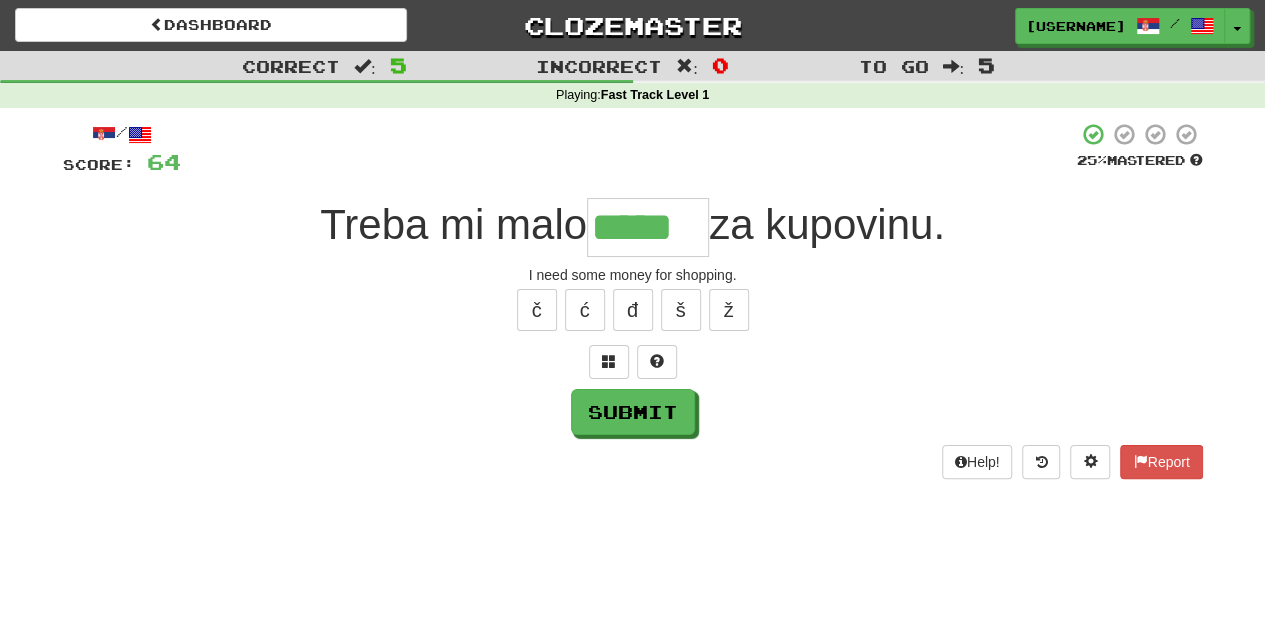 type on "*****" 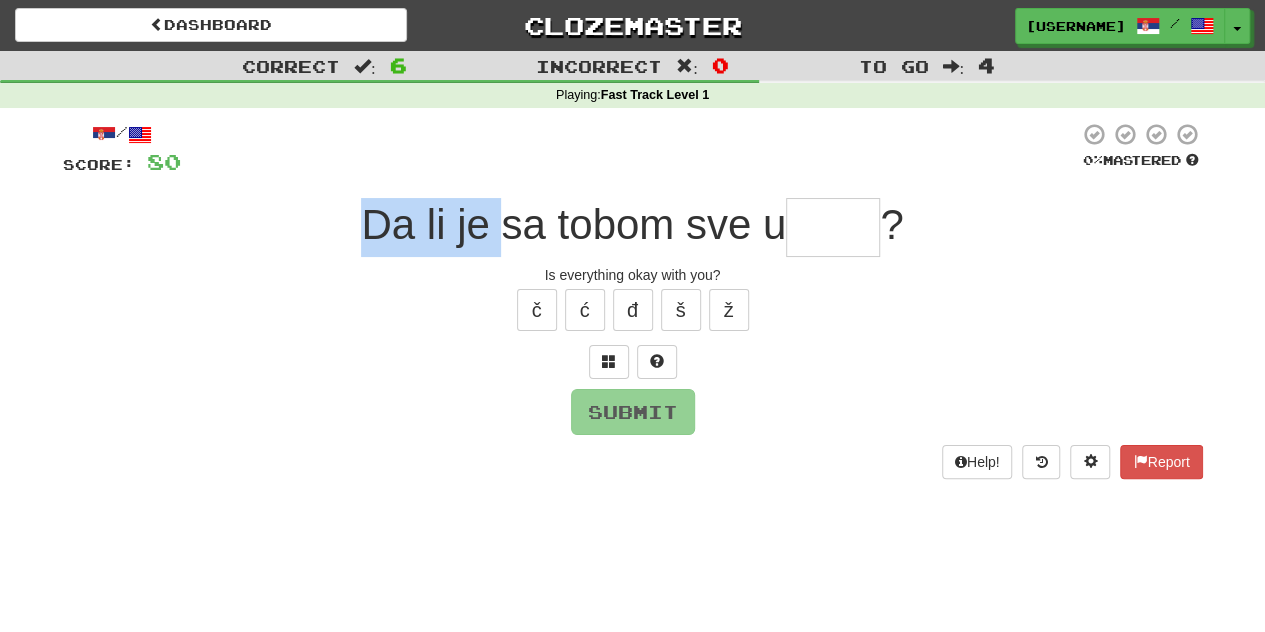 drag, startPoint x: 498, startPoint y: 227, endPoint x: 338, endPoint y: 231, distance: 160.04999 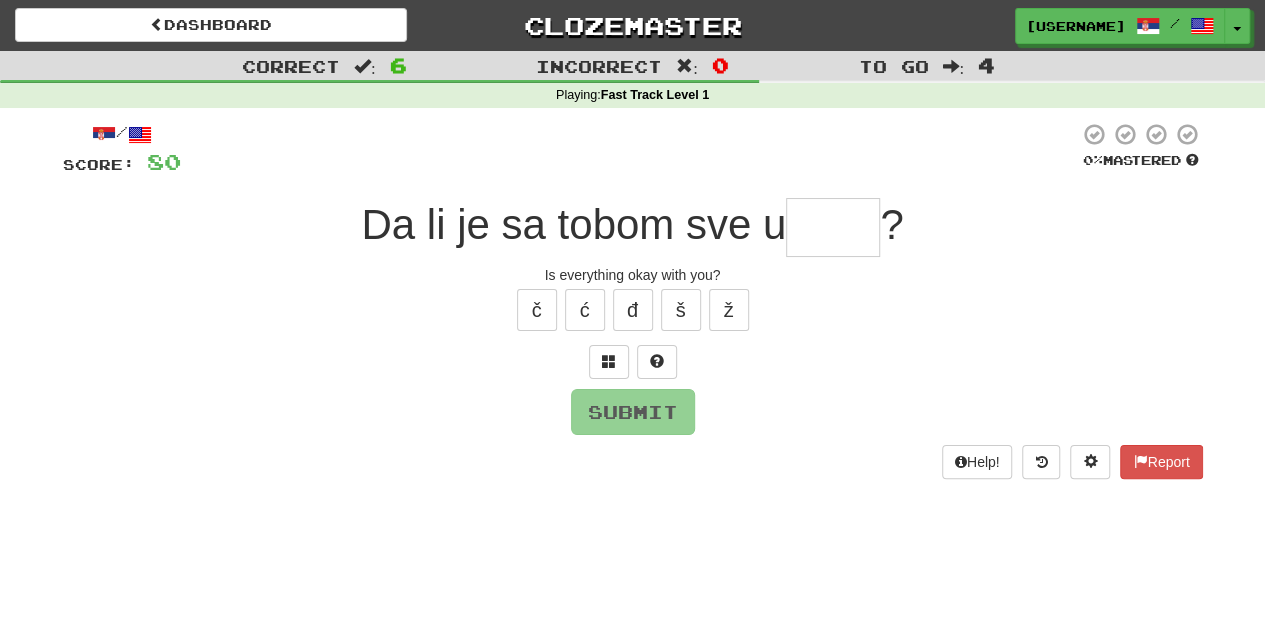 click at bounding box center (833, 227) 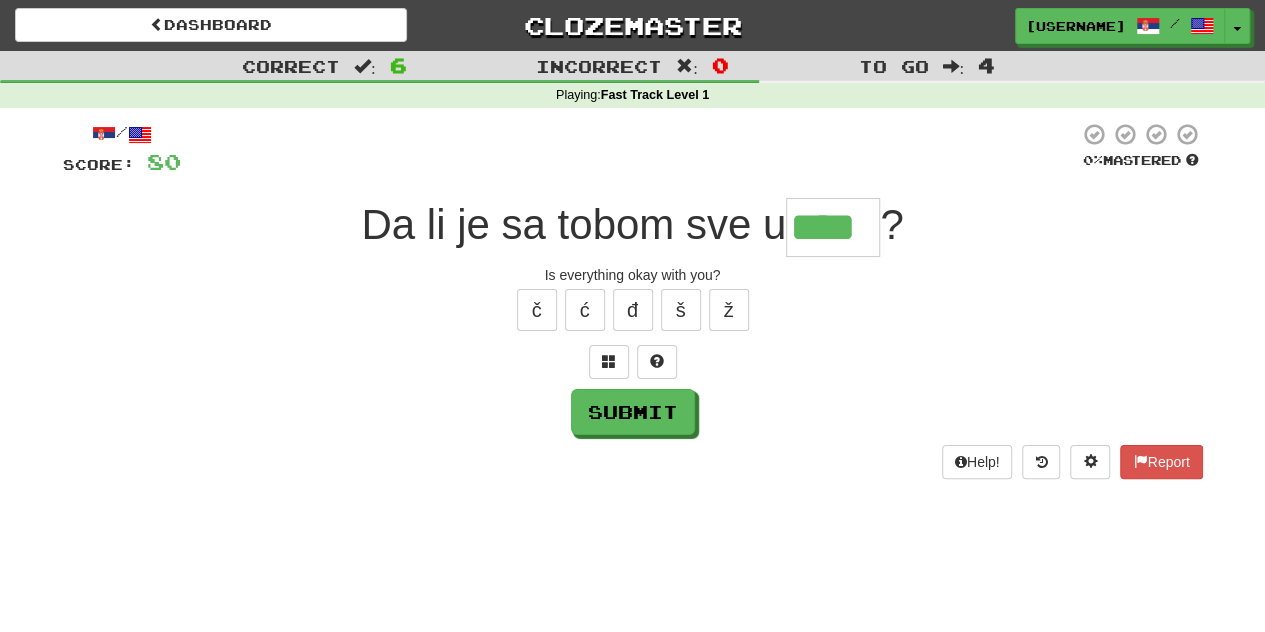 type on "****" 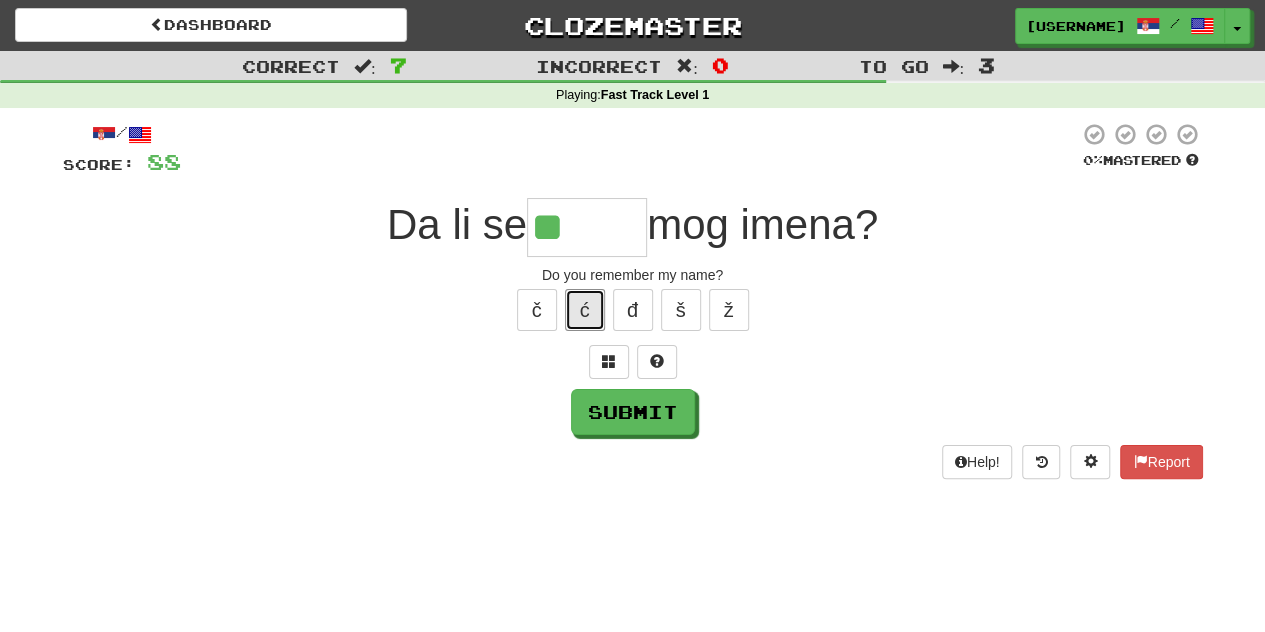 click on "ć" at bounding box center [585, 310] 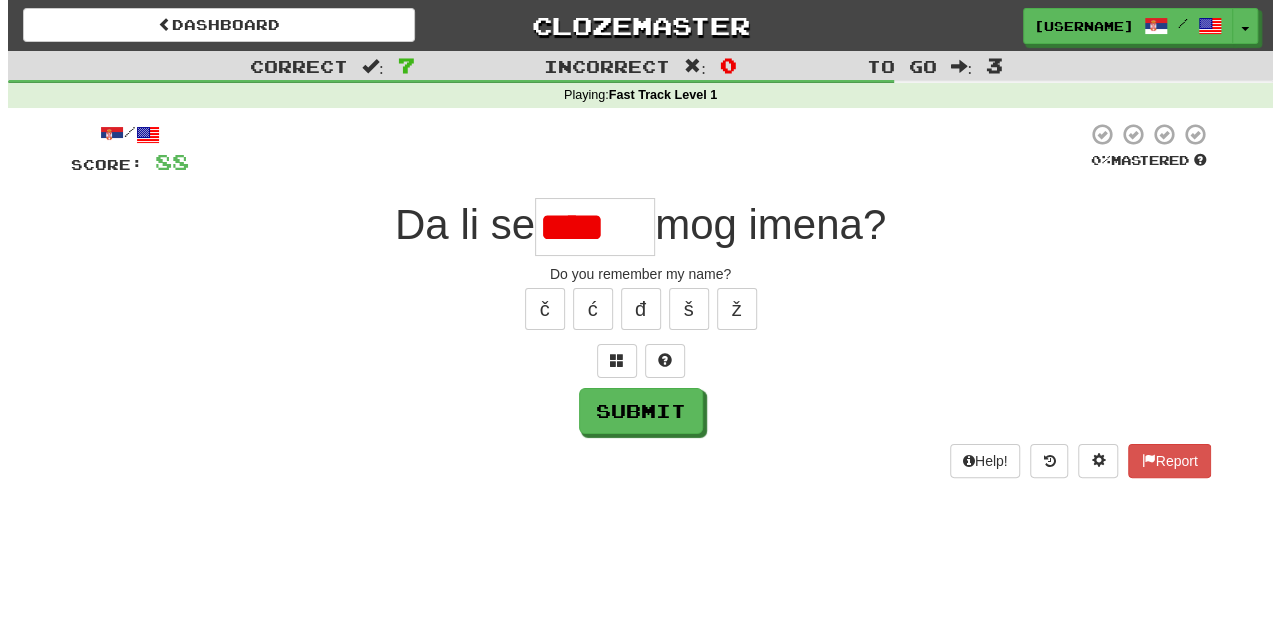 scroll, scrollTop: 0, scrollLeft: 0, axis: both 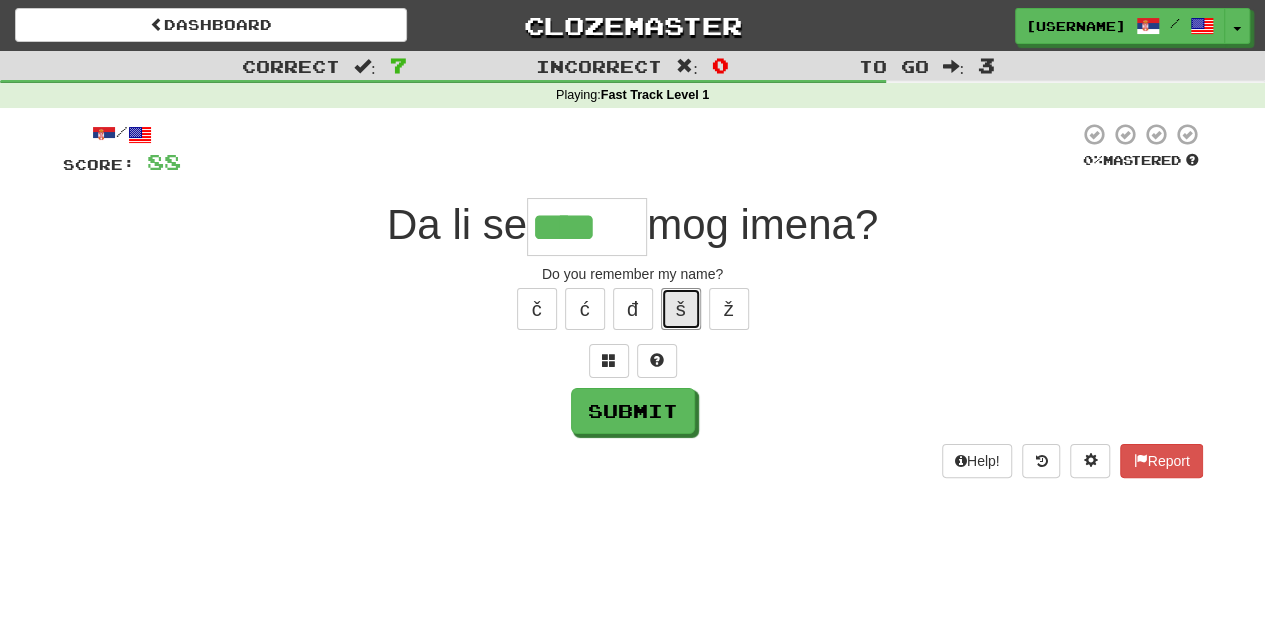 click on "š" at bounding box center (681, 309) 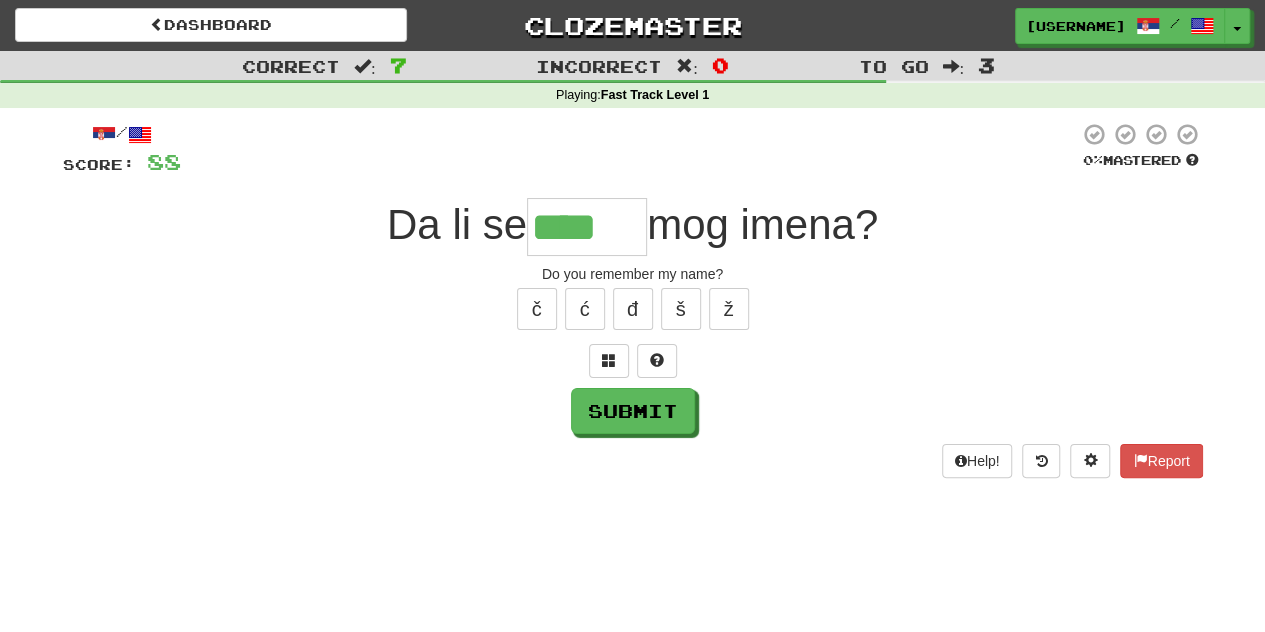 type on "*****" 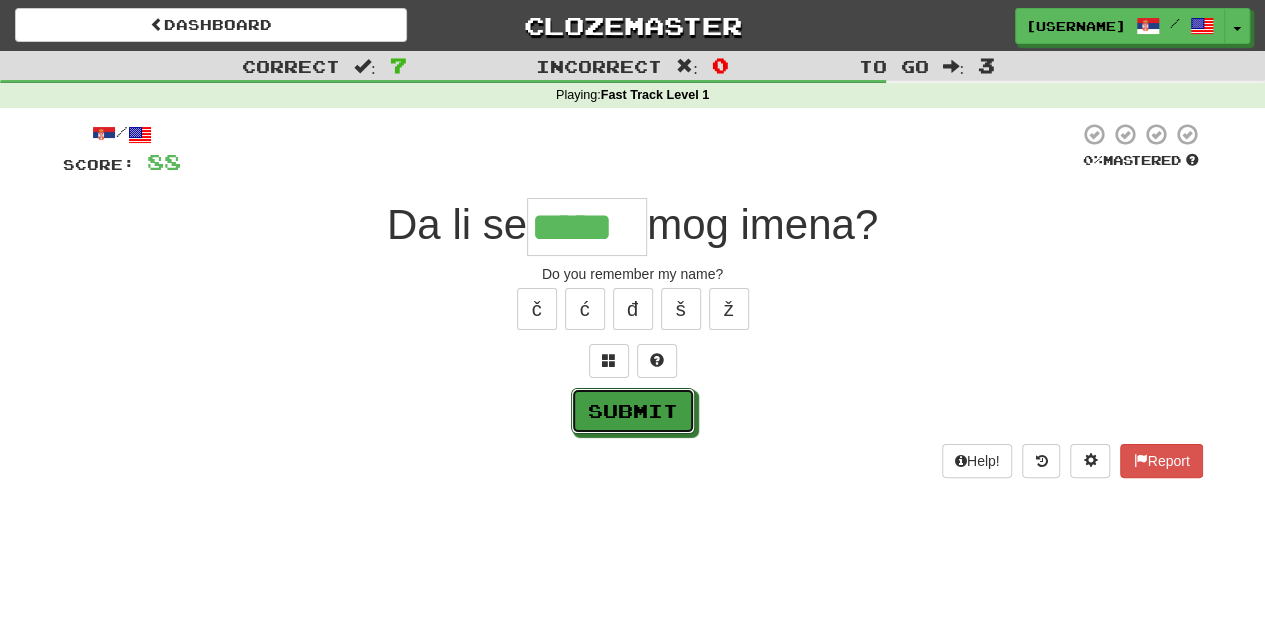 click on "Submit" at bounding box center [633, 411] 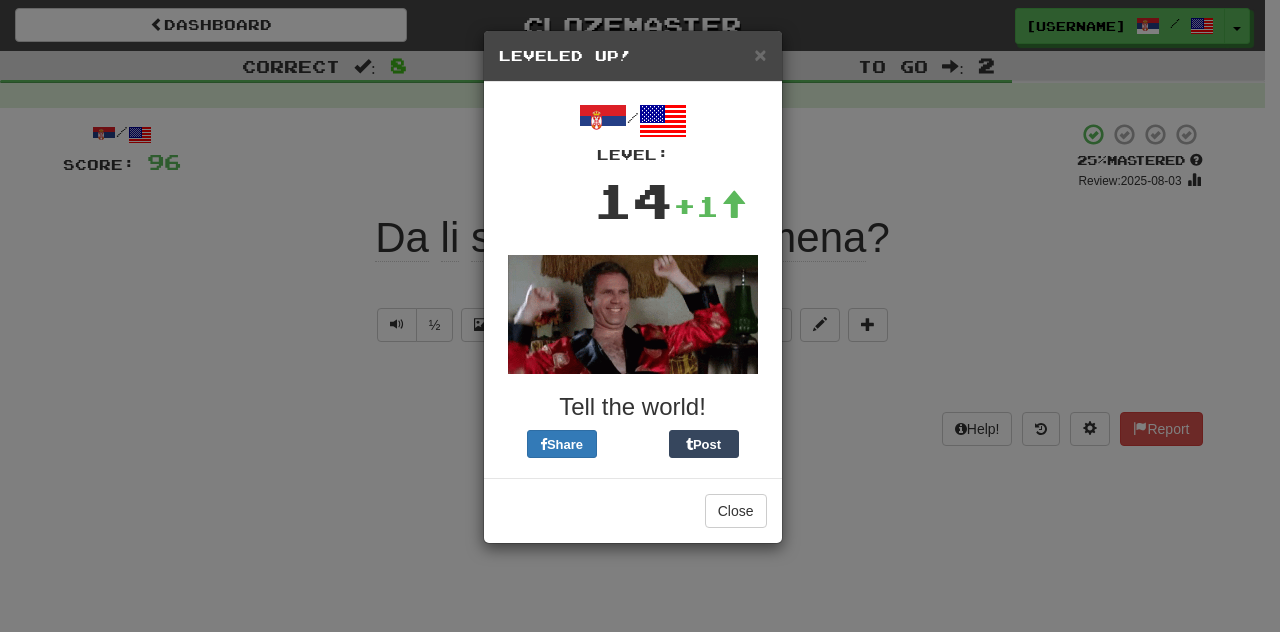 click on "Leveled Up!" at bounding box center (633, 56) 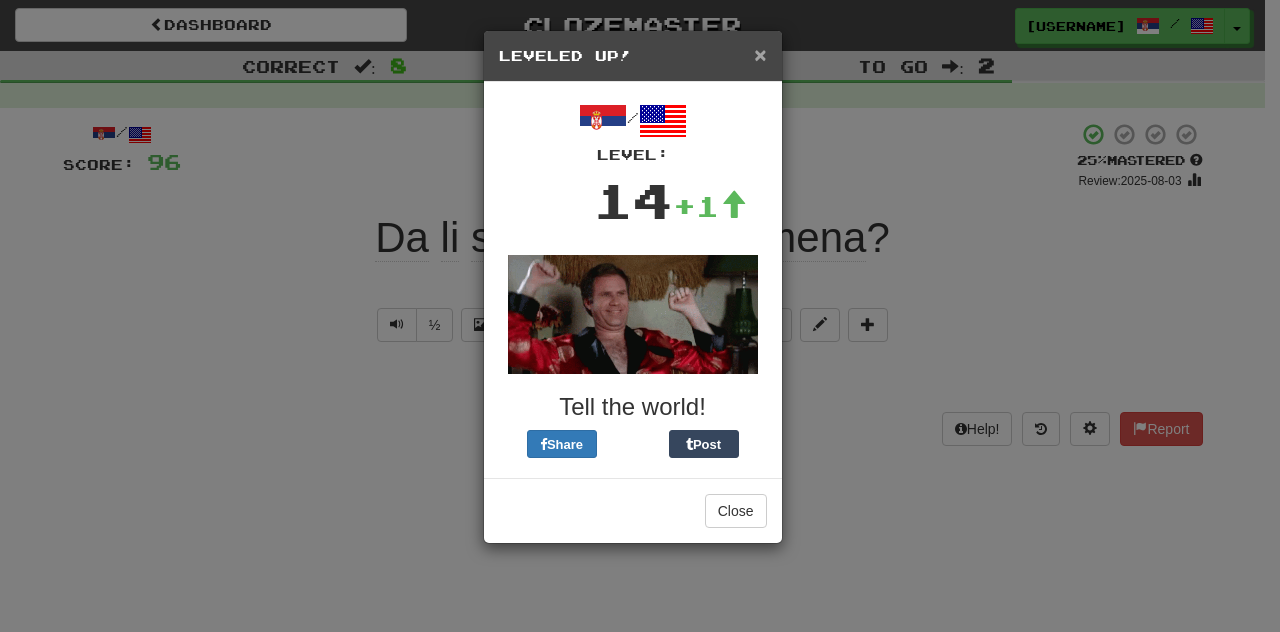 click on "×" at bounding box center (760, 54) 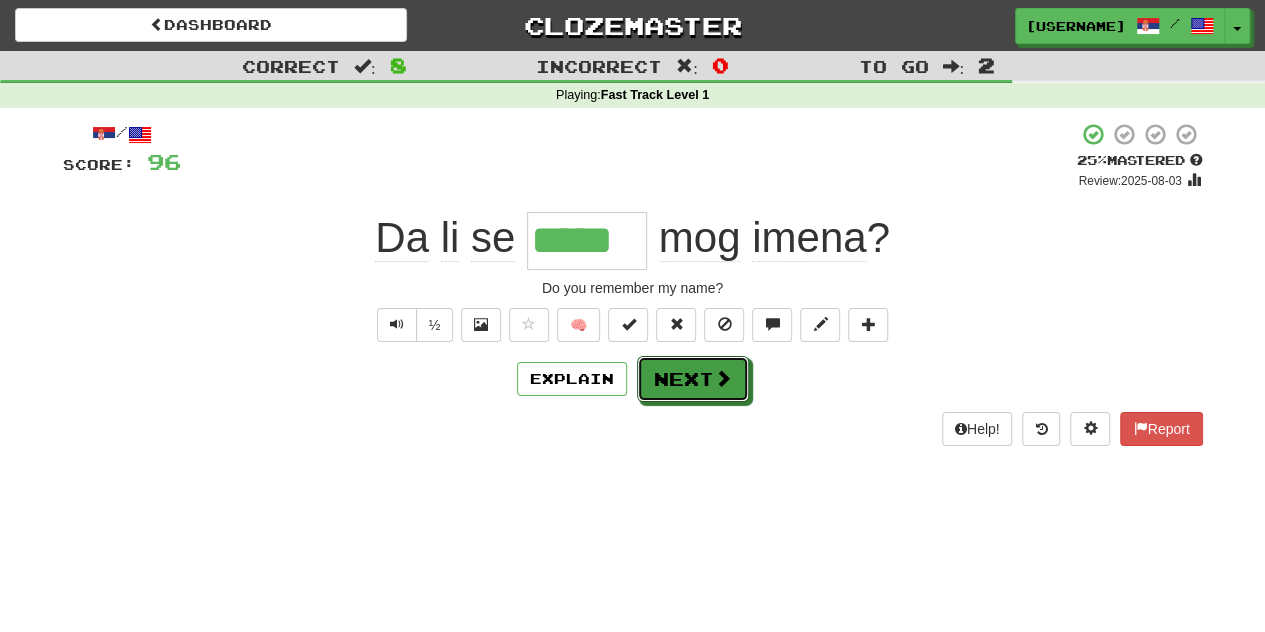 click on "Next" at bounding box center [693, 379] 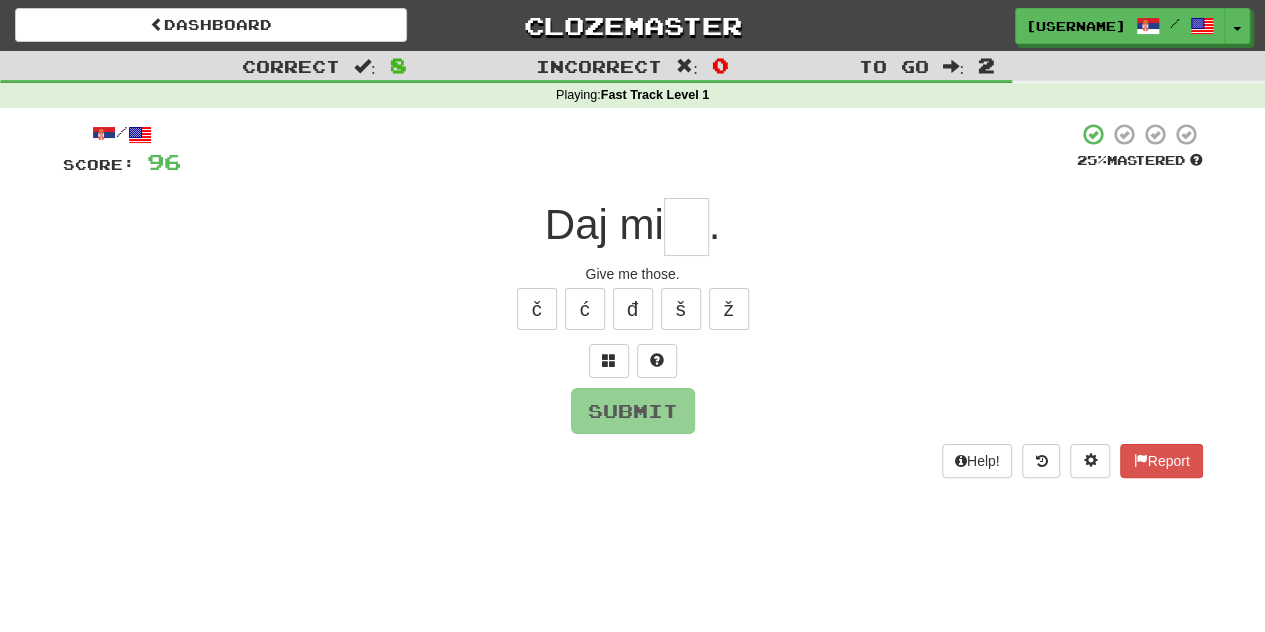 click at bounding box center (633, 361) 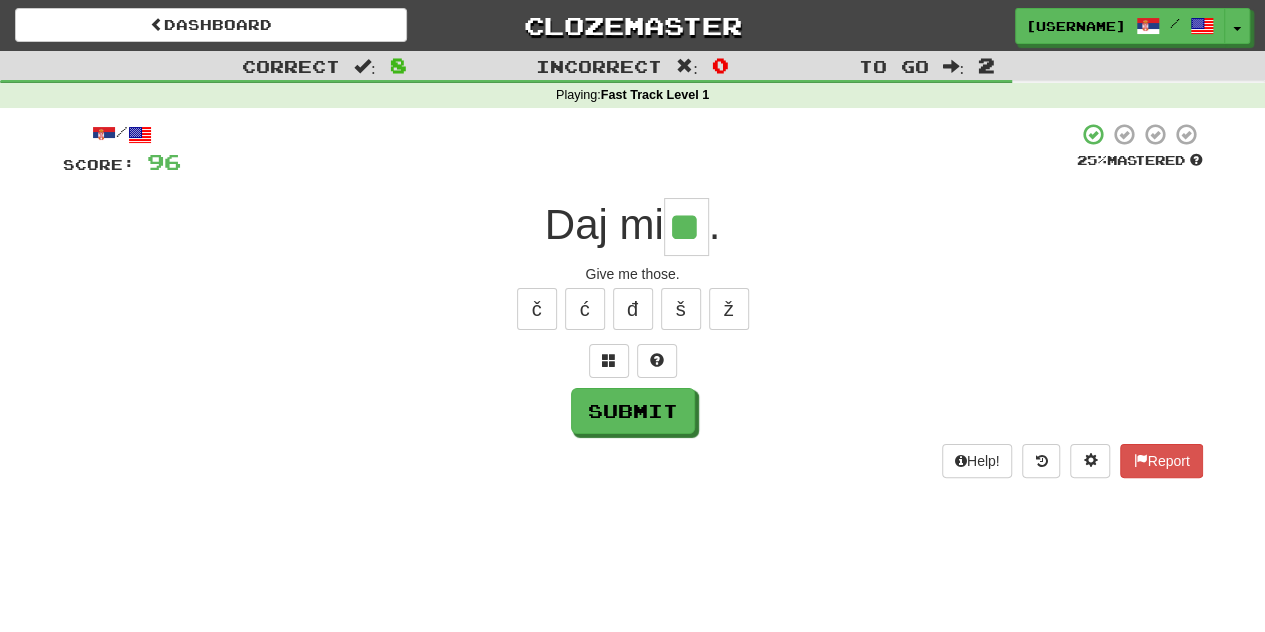 type on "**" 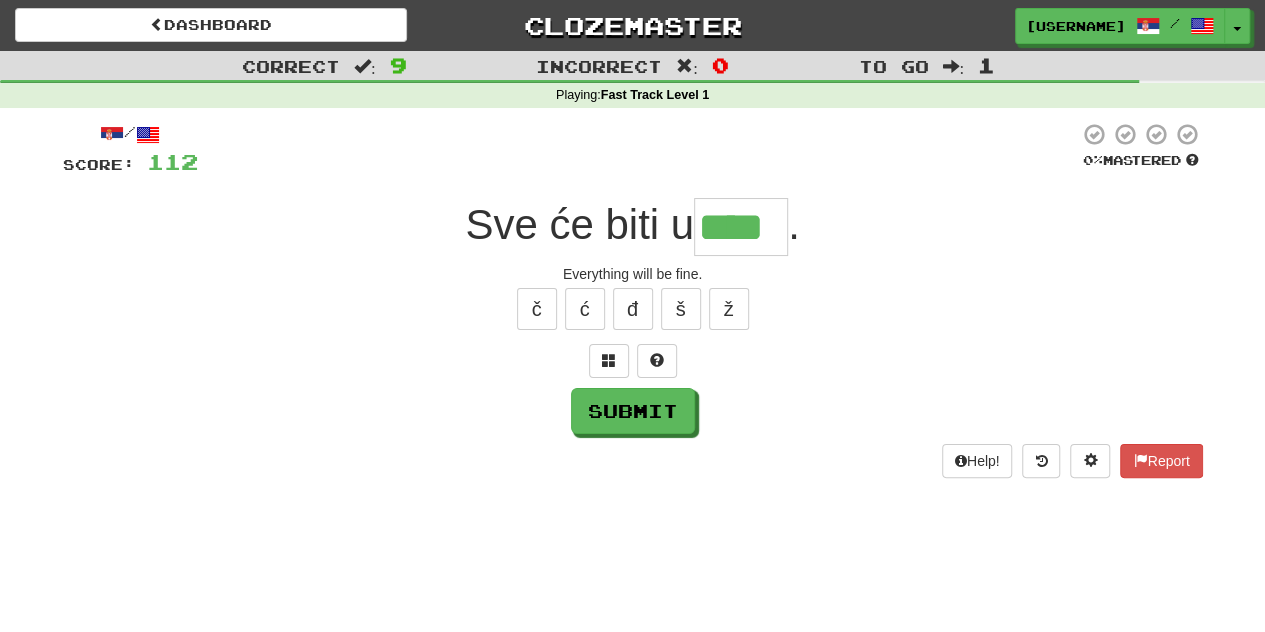 type on "****" 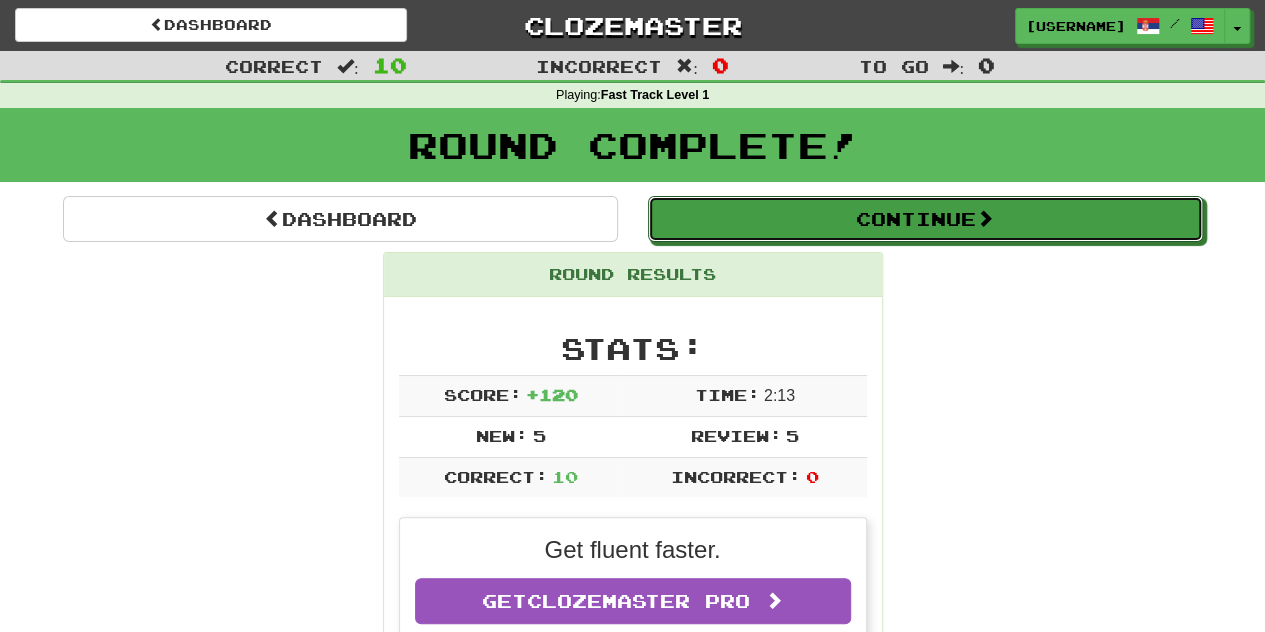 click on "Continue" at bounding box center (925, 219) 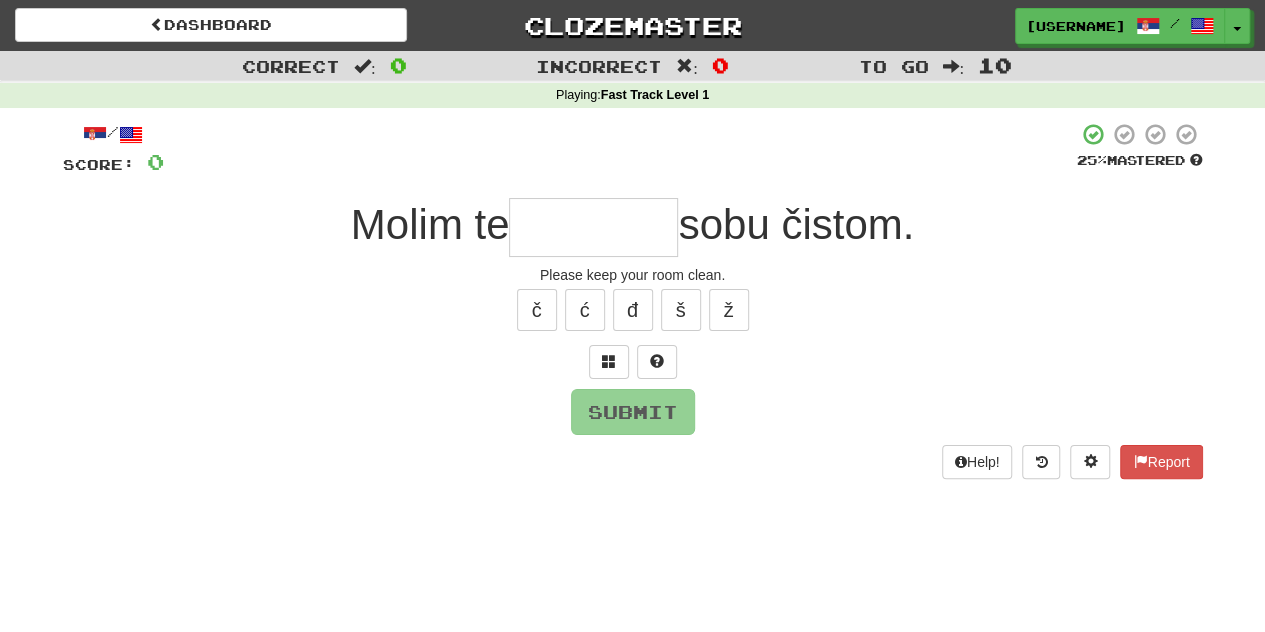 type on "*" 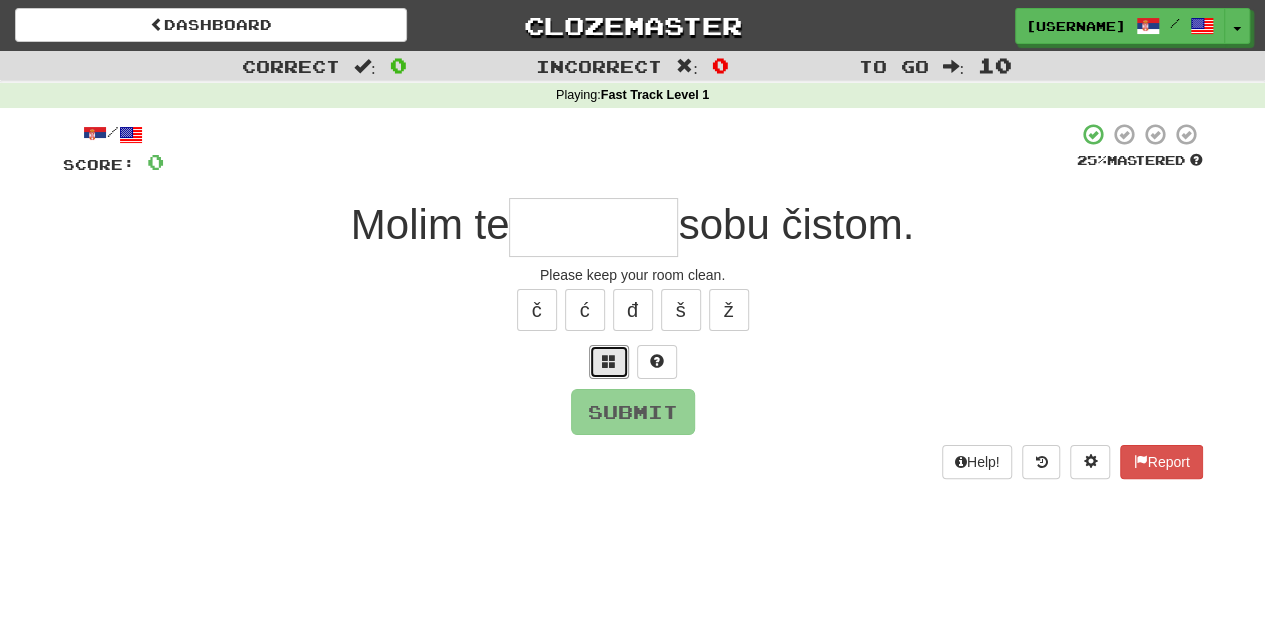 click at bounding box center (609, 362) 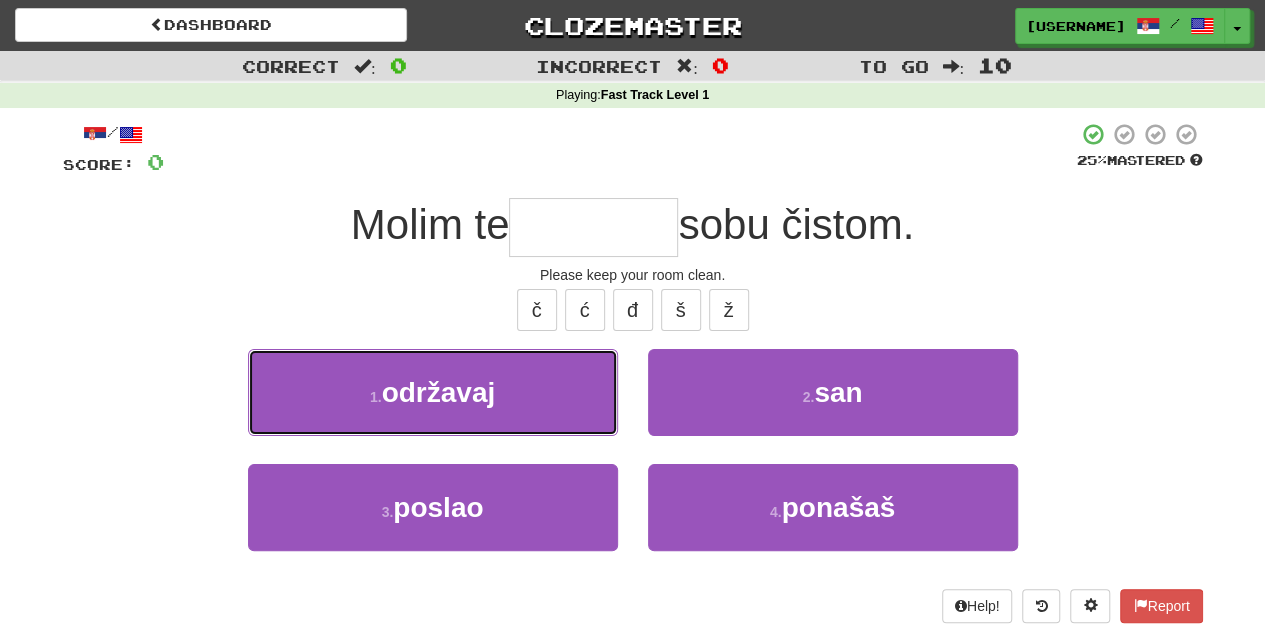 click on "[NUMBER] . održavaj" at bounding box center [433, 392] 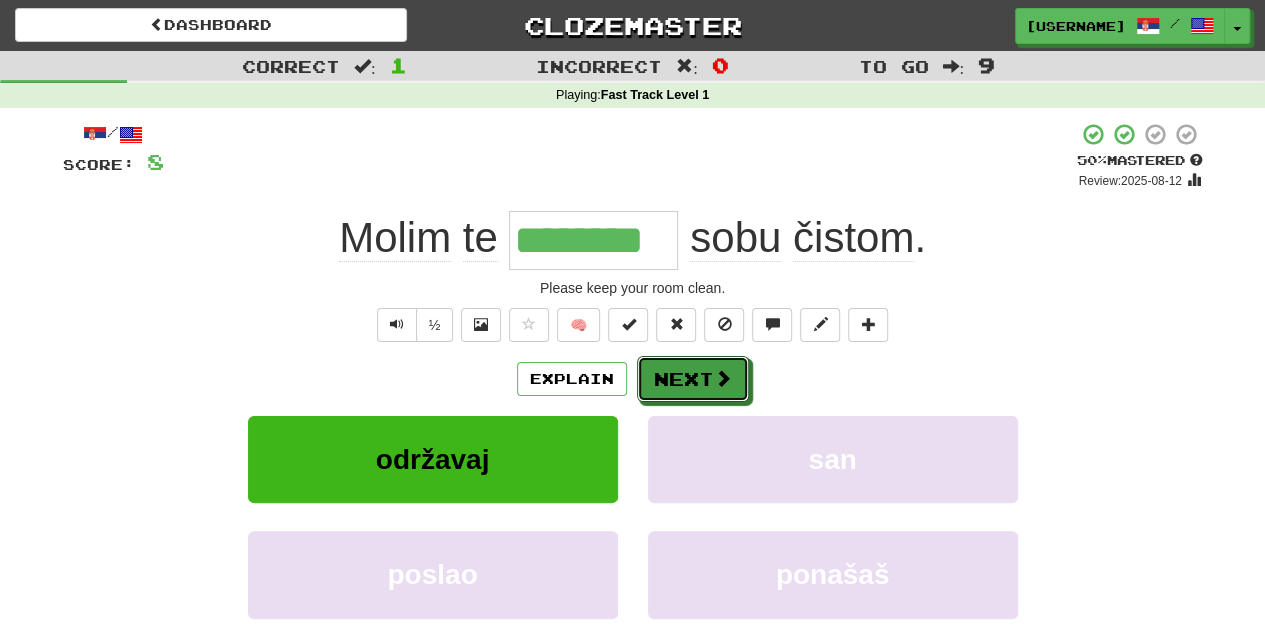 click on "Next" at bounding box center (693, 379) 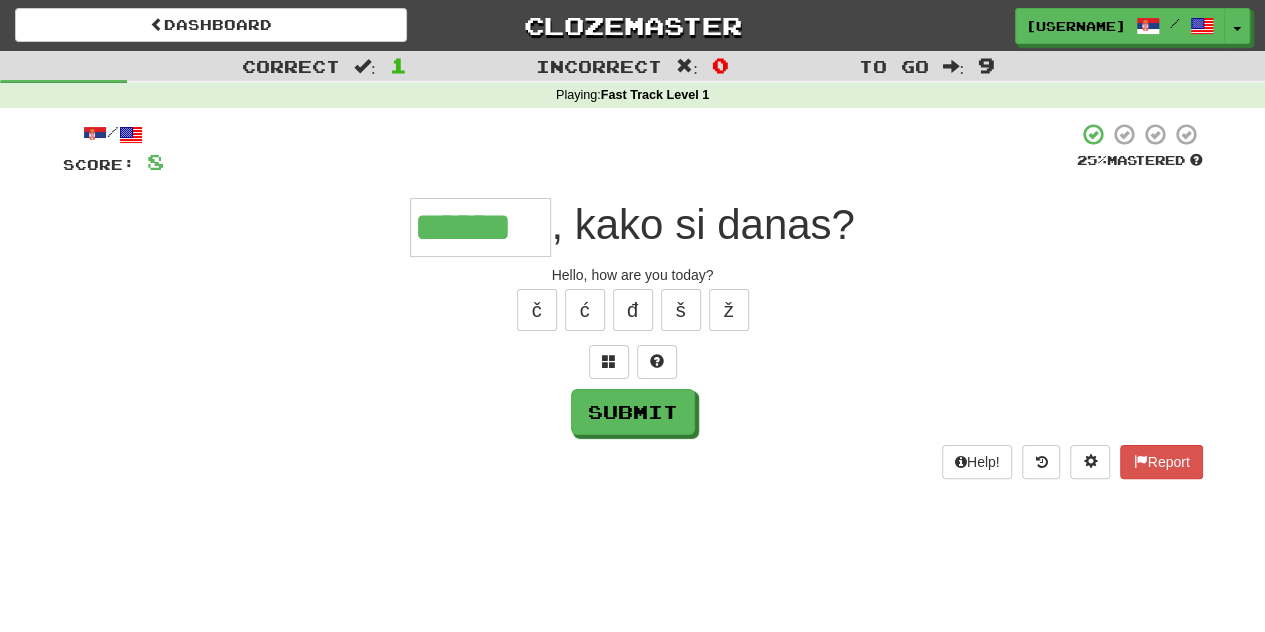type on "******" 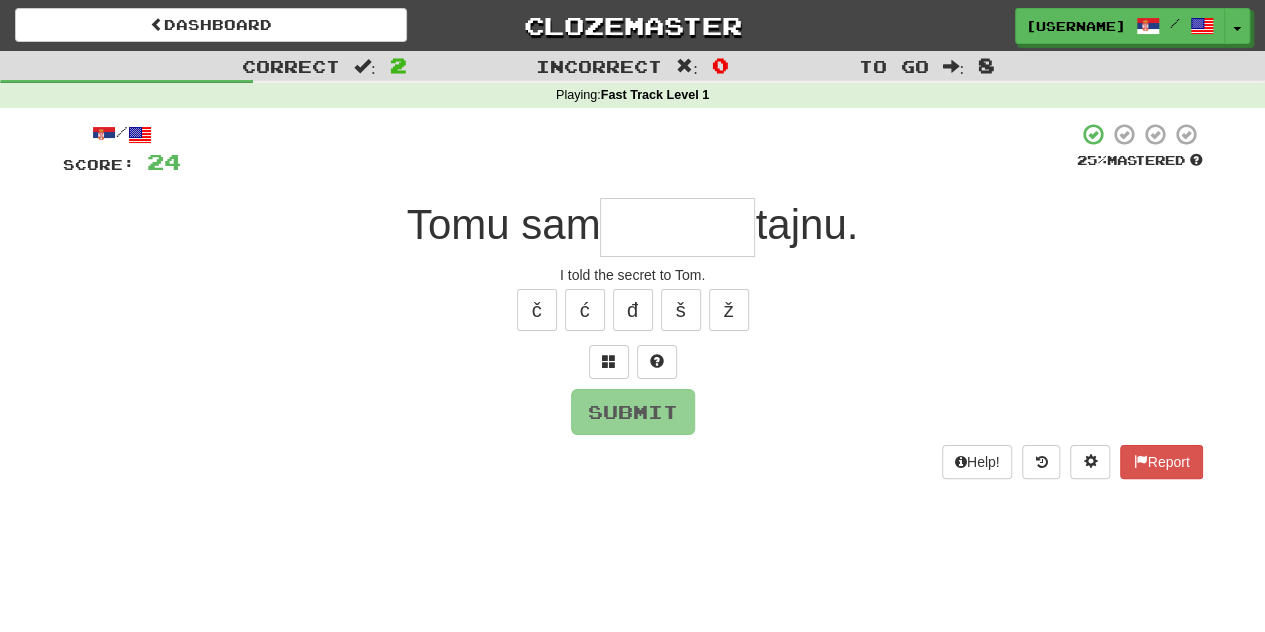 type on "*" 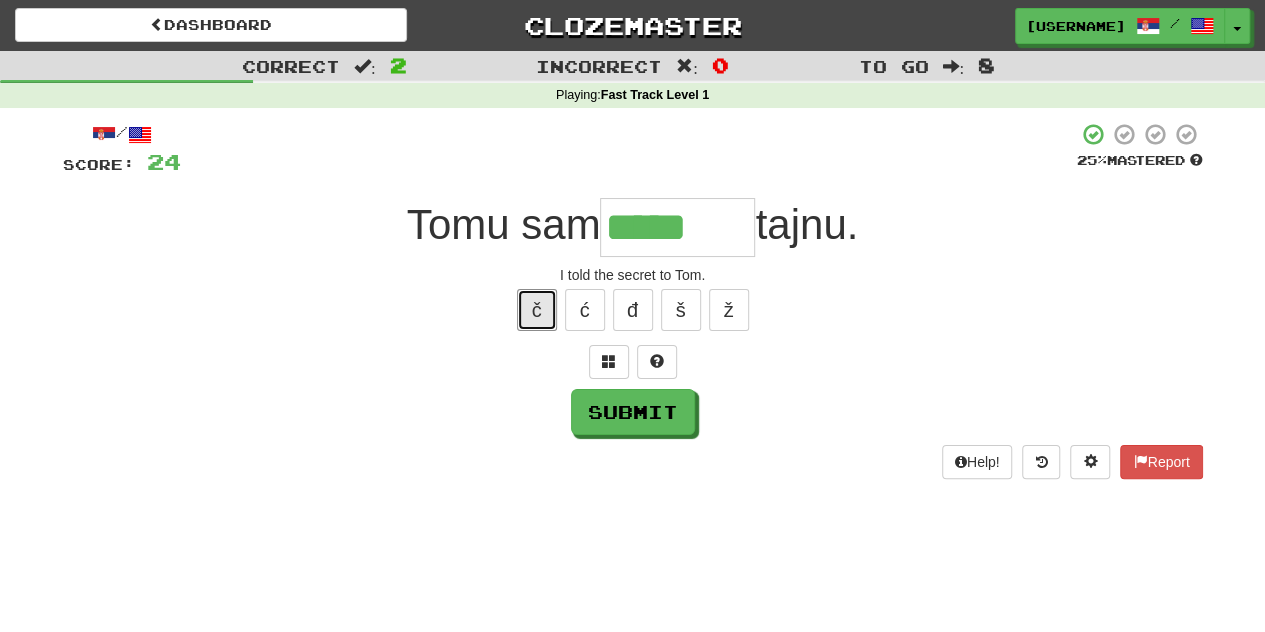 click on "č" at bounding box center (537, 310) 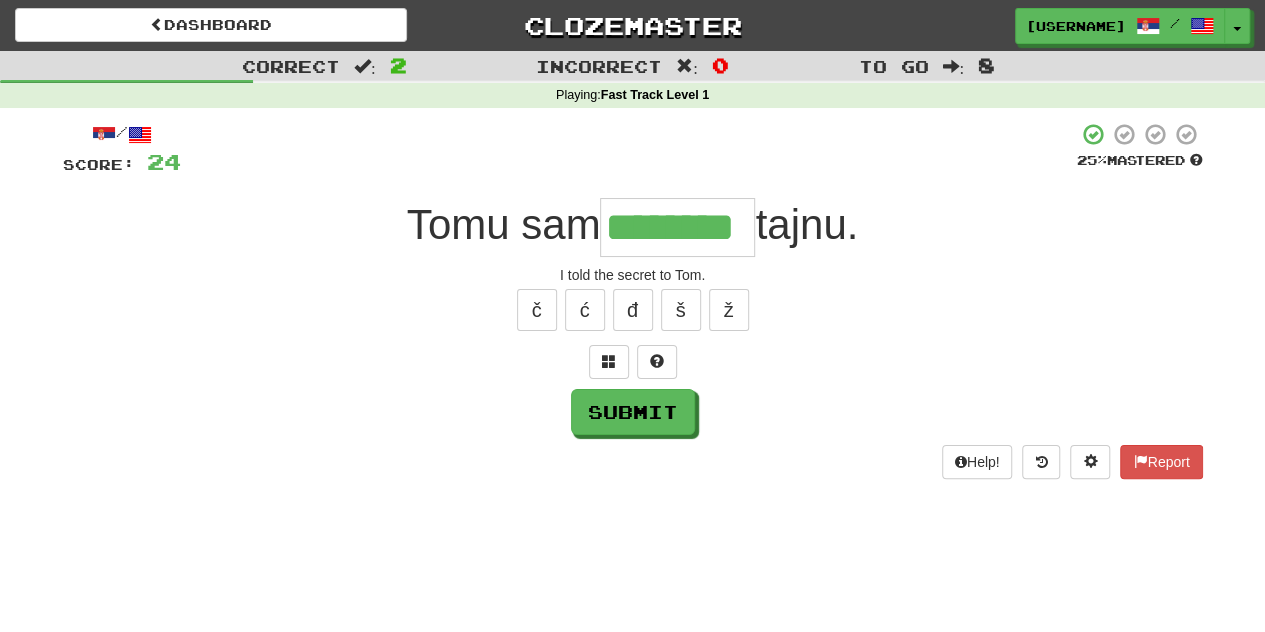type on "********" 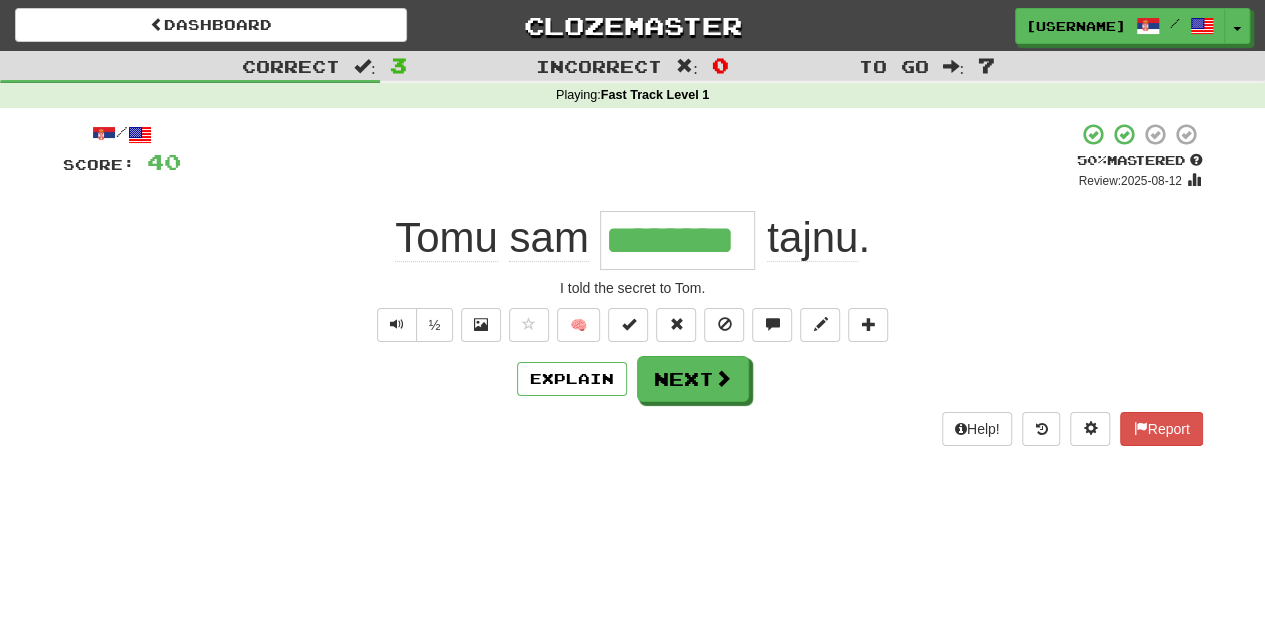 drag, startPoint x: 746, startPoint y: 254, endPoint x: 600, endPoint y: 233, distance: 147.50255 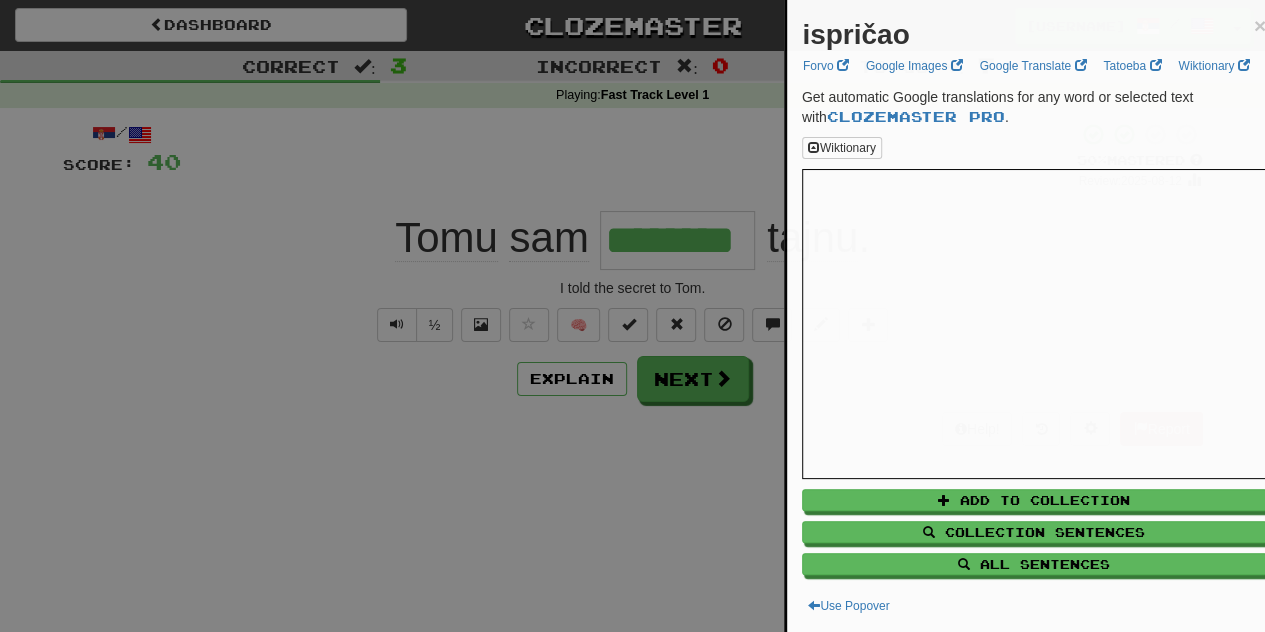 click at bounding box center [632, 316] 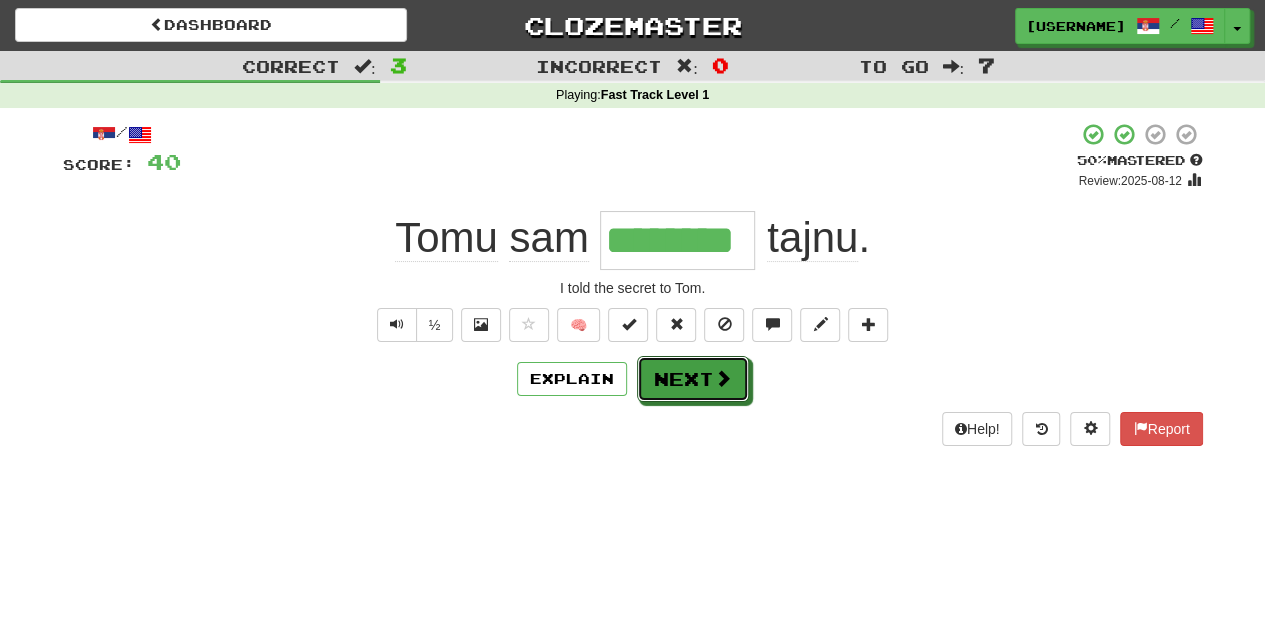 click on "Next" at bounding box center [693, 379] 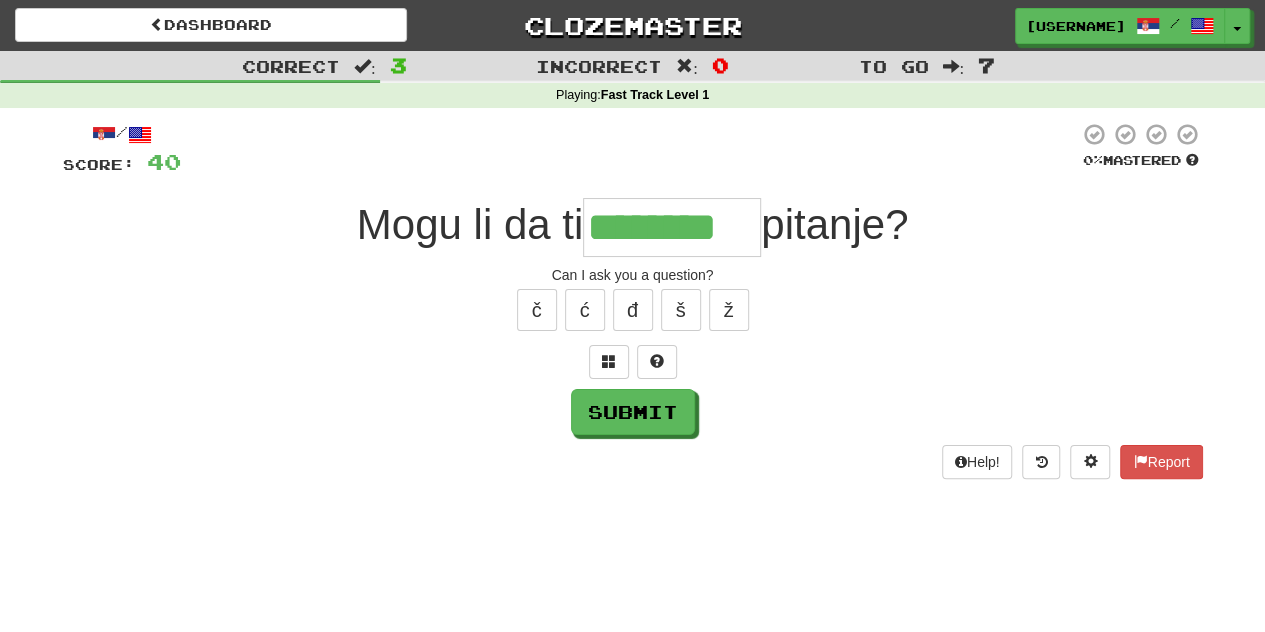 type on "********" 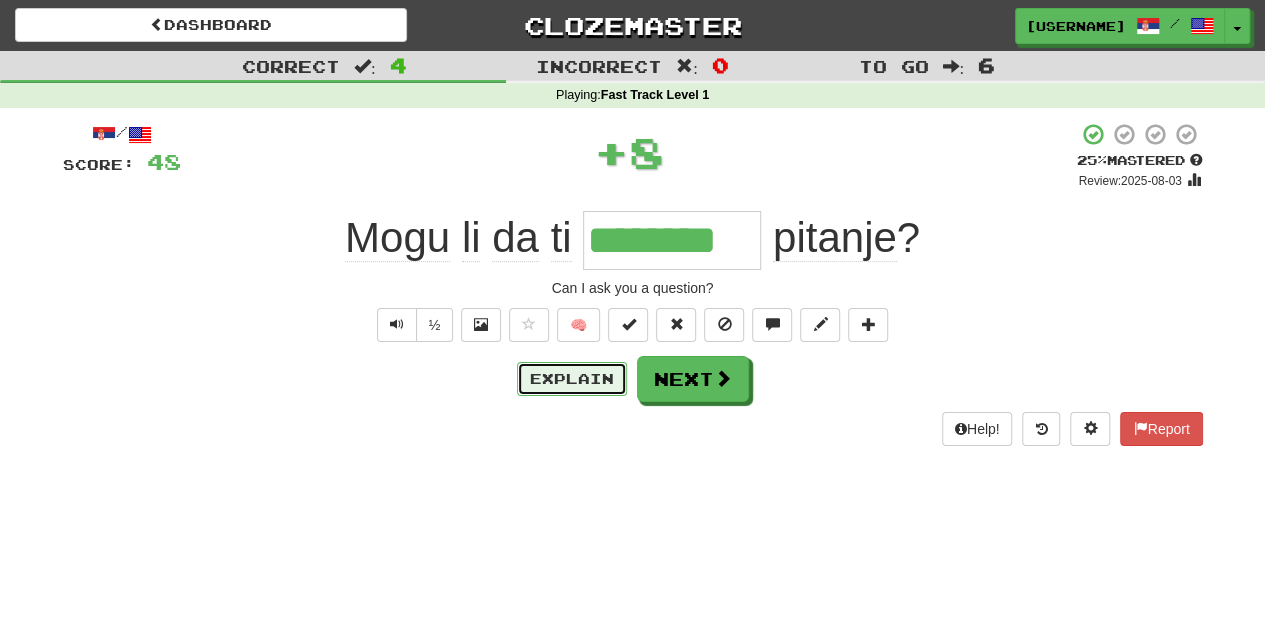 click on "Explain" at bounding box center [572, 379] 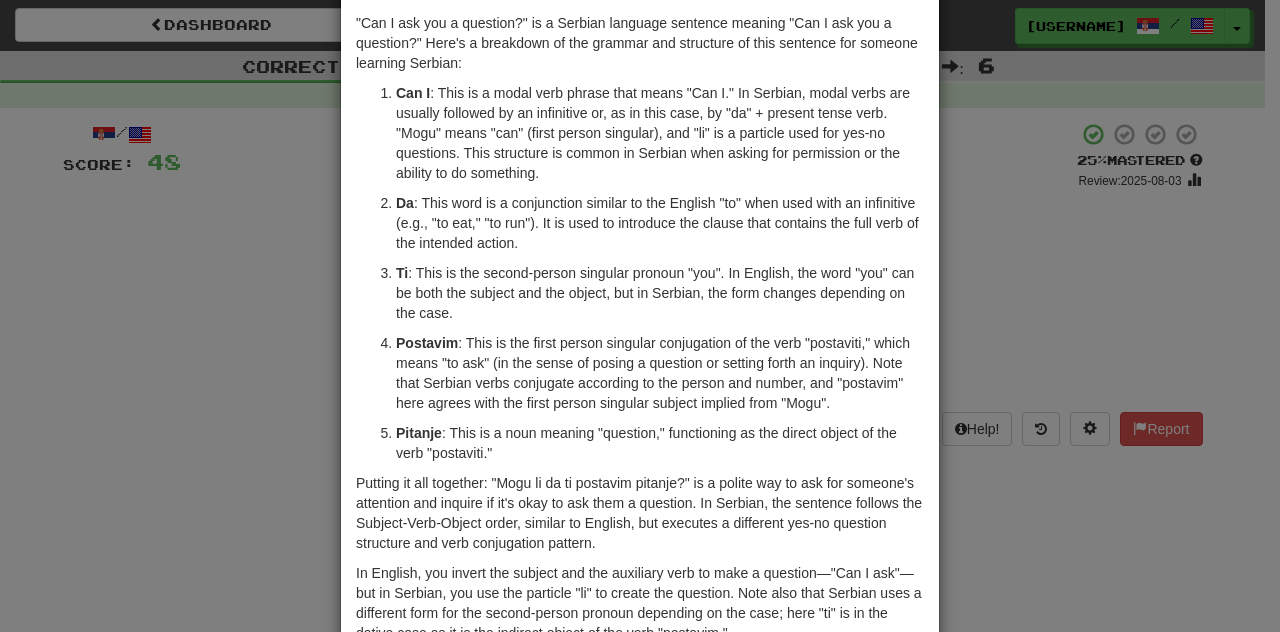 scroll, scrollTop: 0, scrollLeft: 0, axis: both 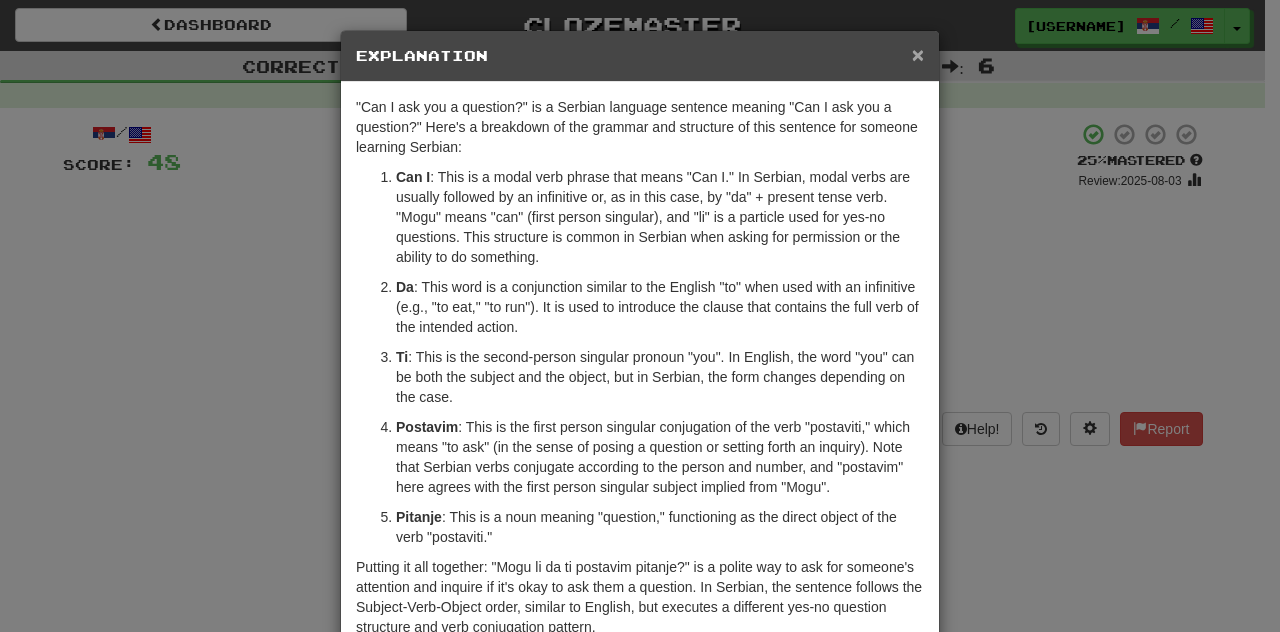 click on "×" at bounding box center (918, 54) 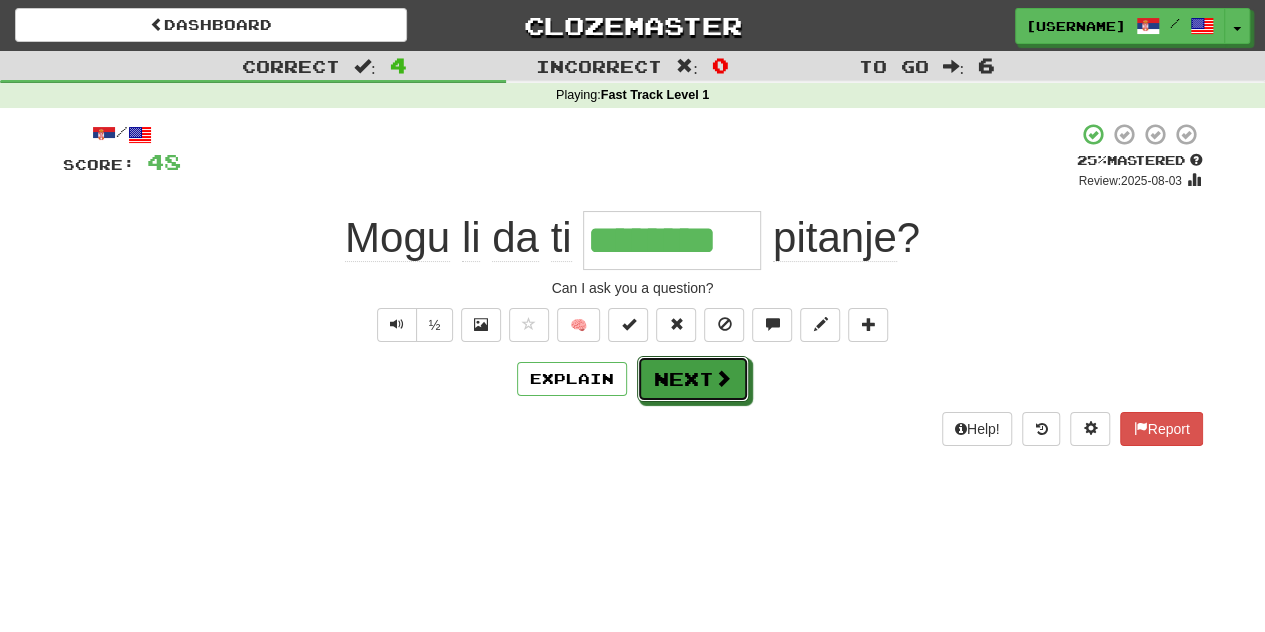 click on "Next" at bounding box center [693, 379] 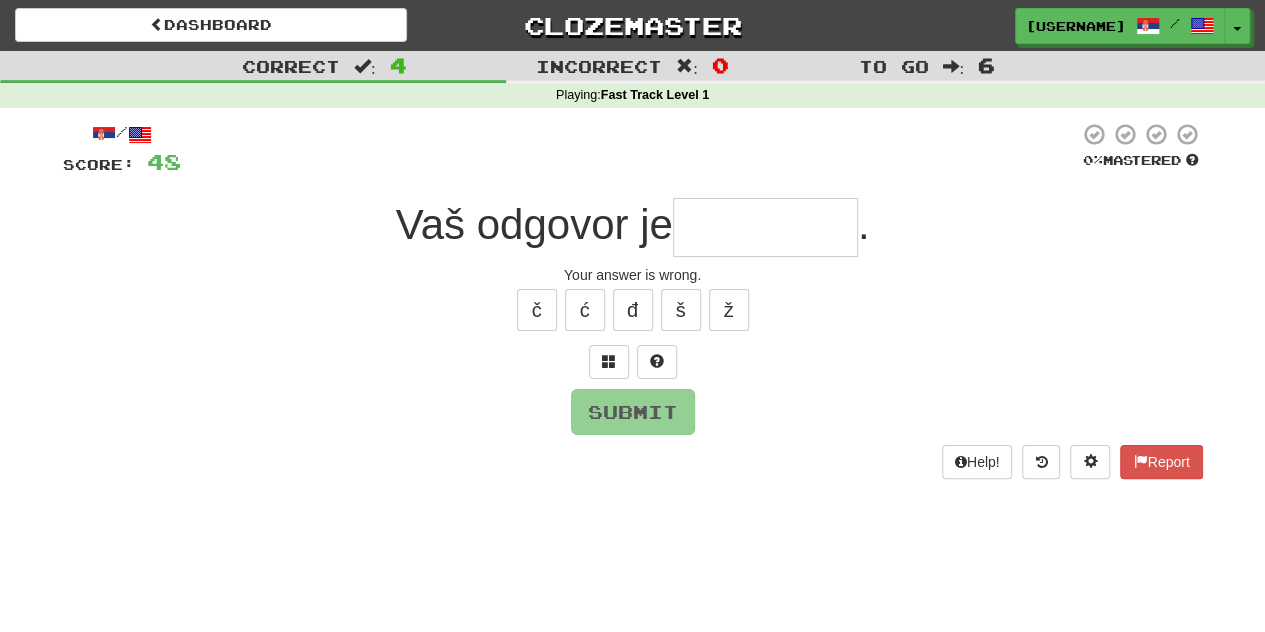 type on "*" 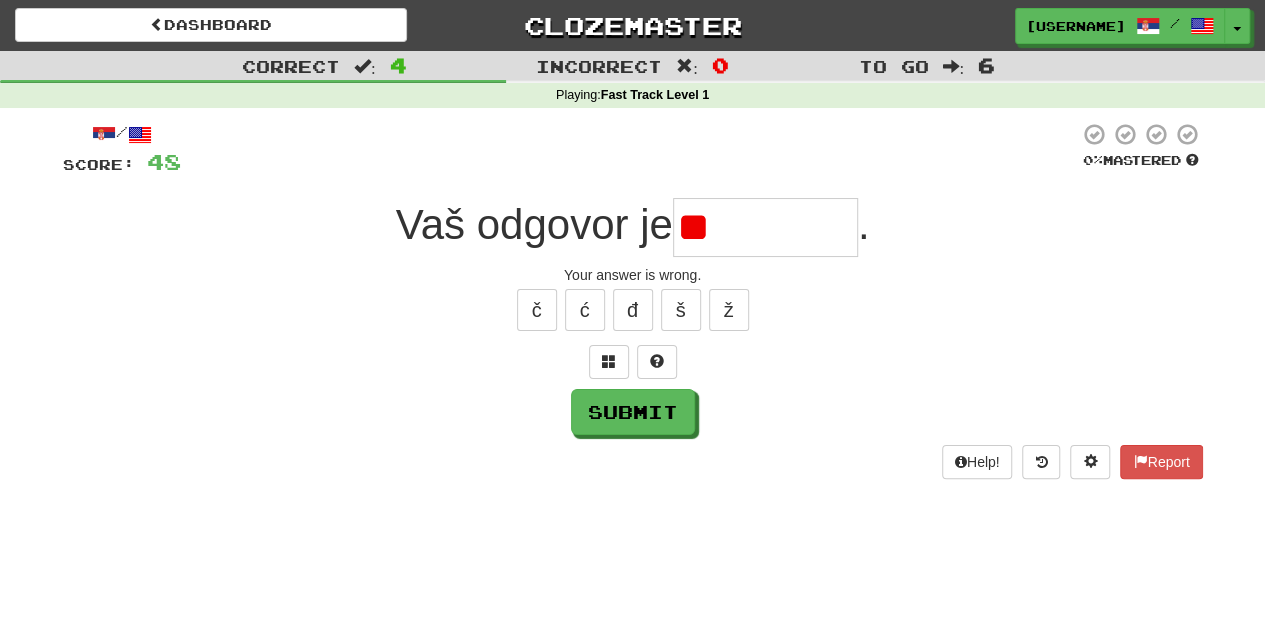 type on "*" 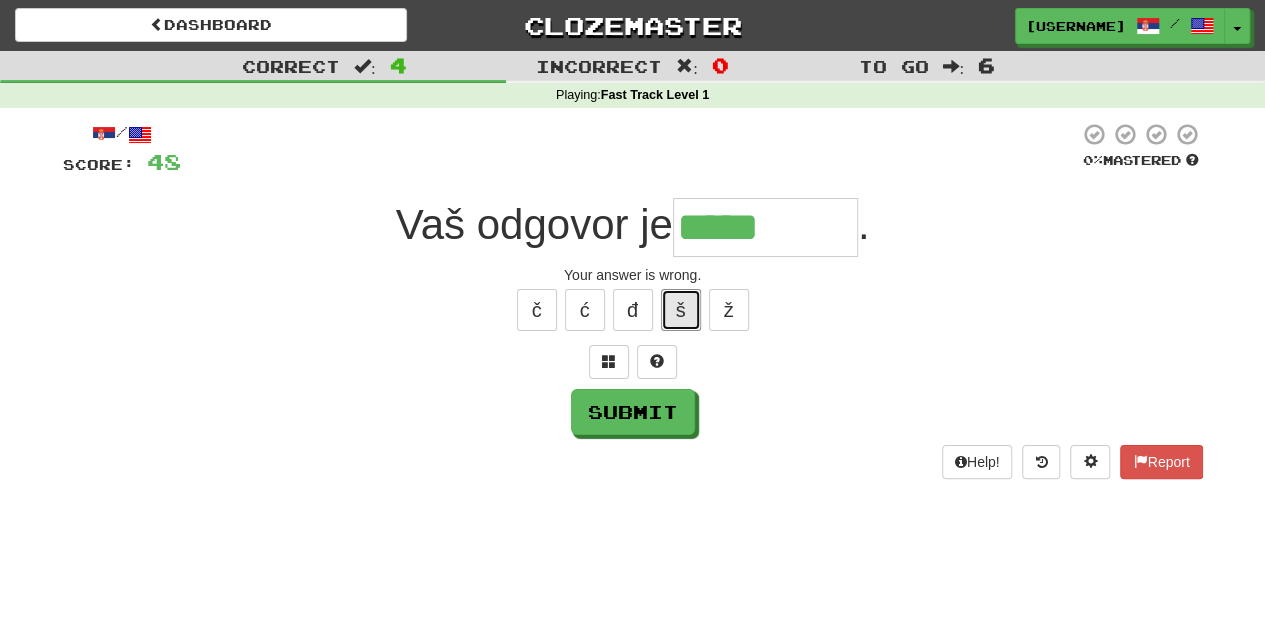 click on "š" at bounding box center (681, 310) 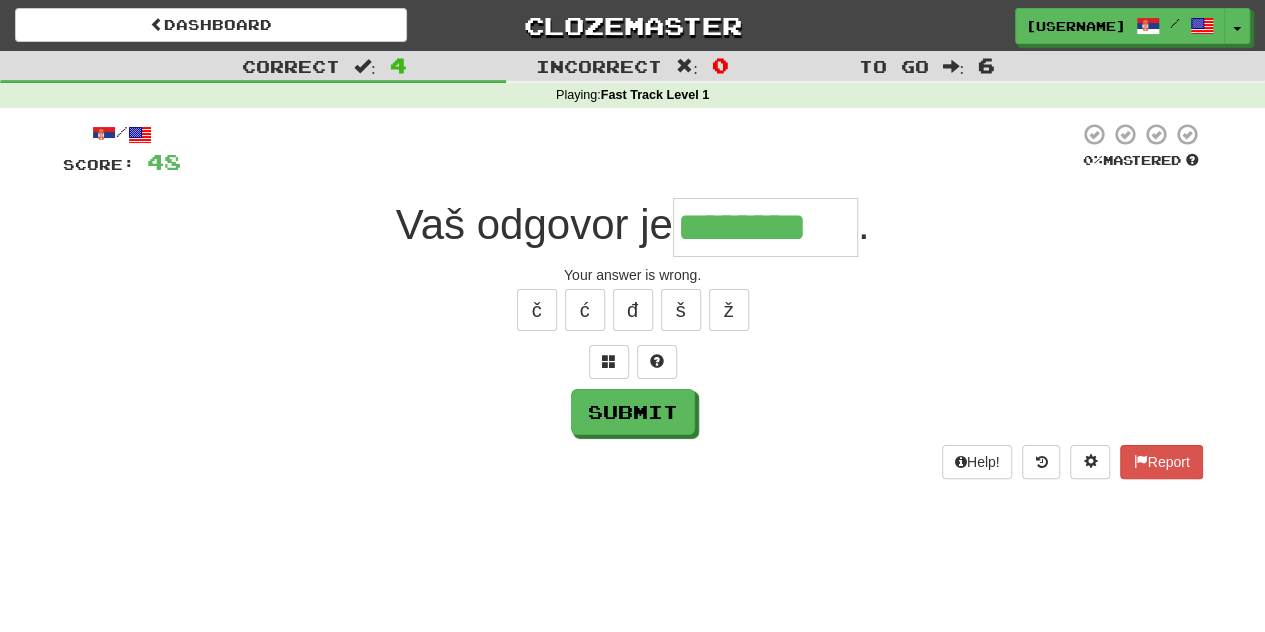 type on "********" 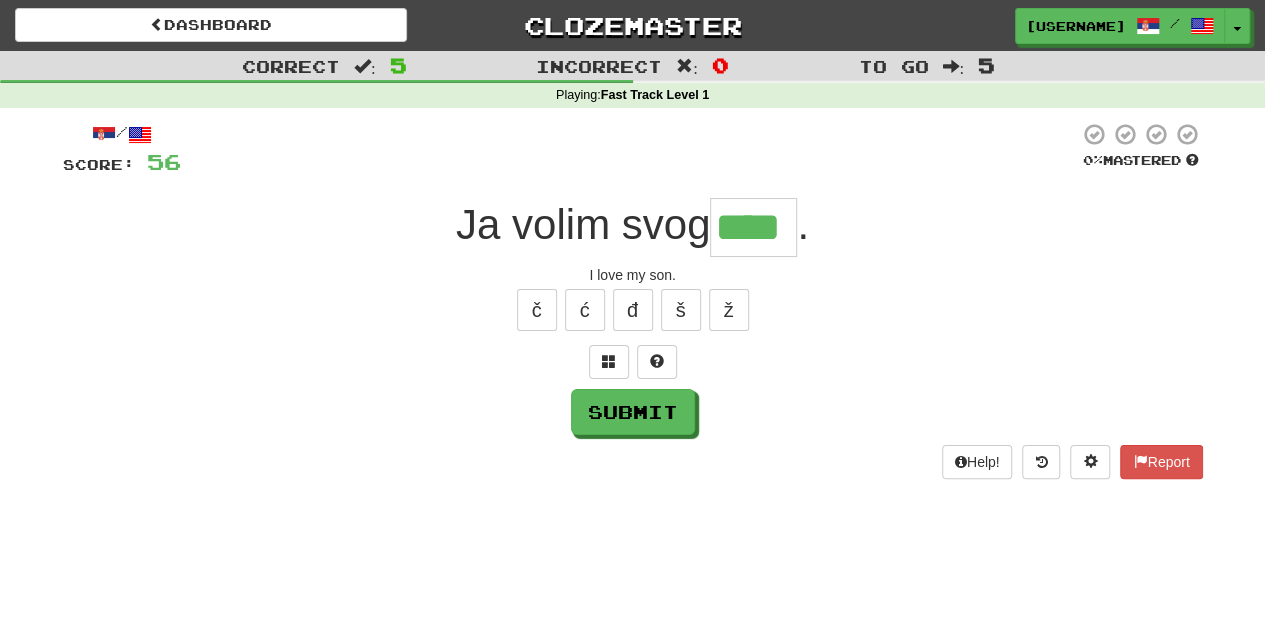 type on "****" 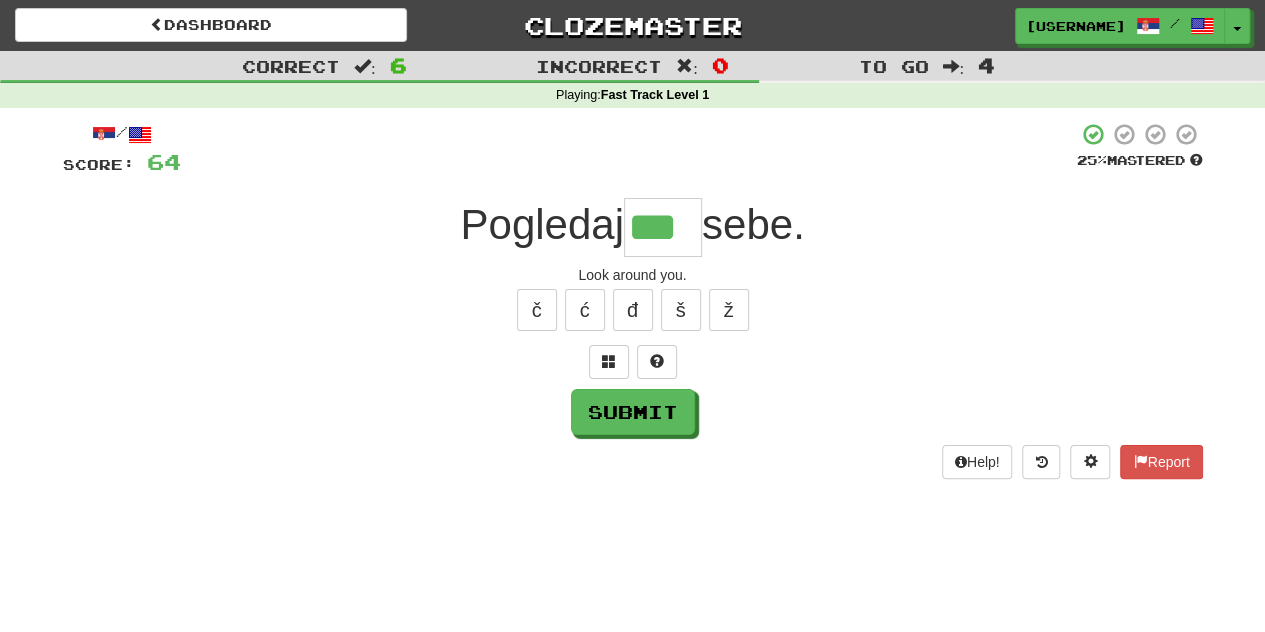 type on "***" 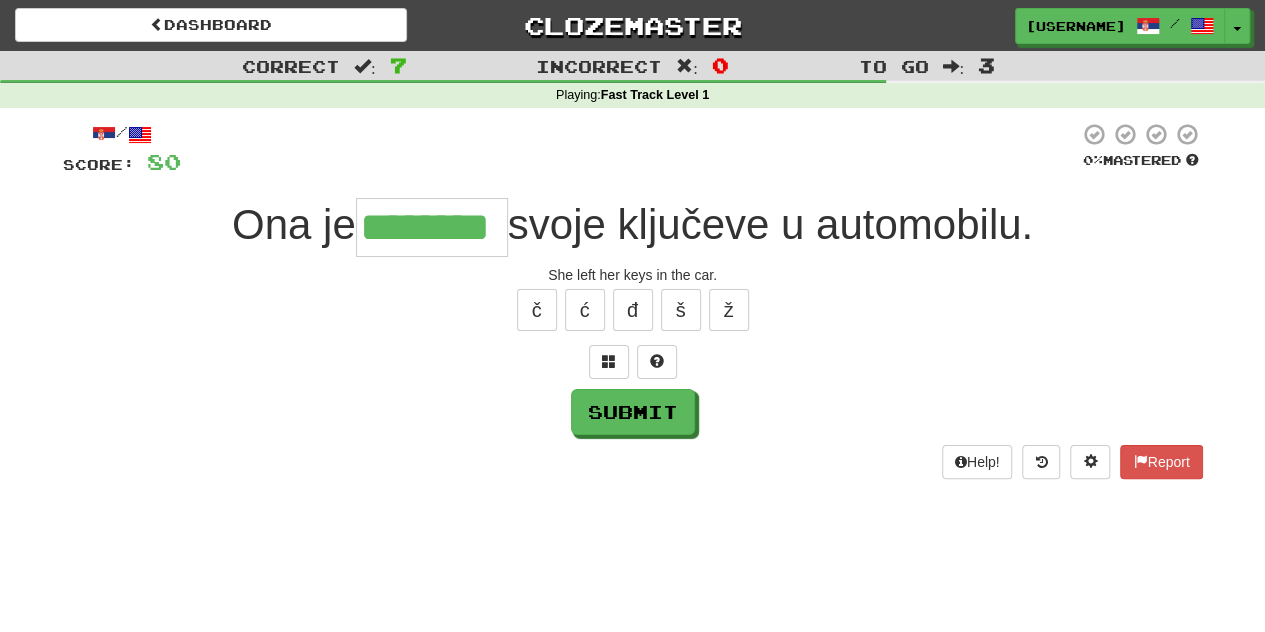type on "********" 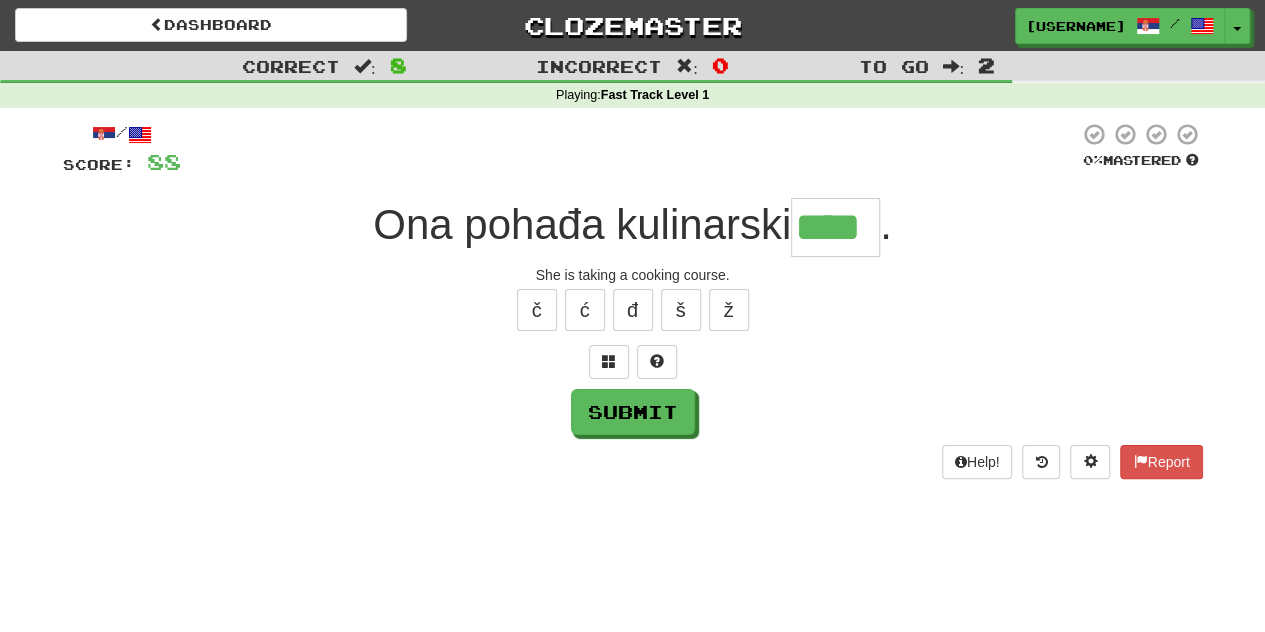 type on "****" 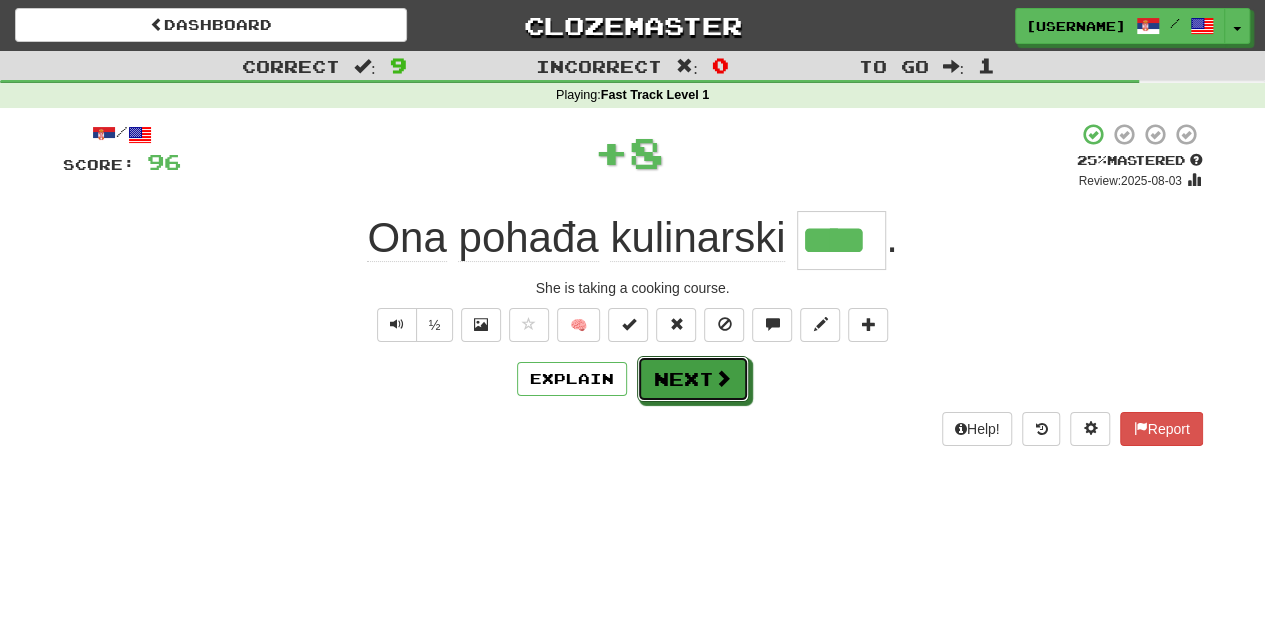 click on "Next" at bounding box center (693, 379) 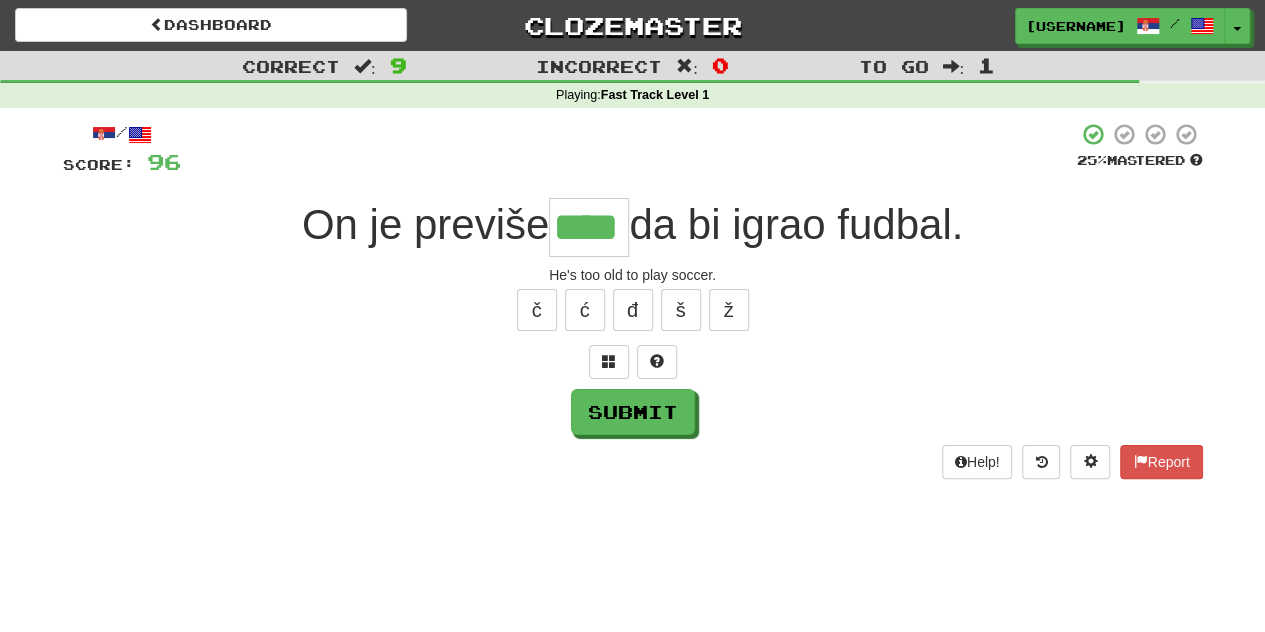 type on "****" 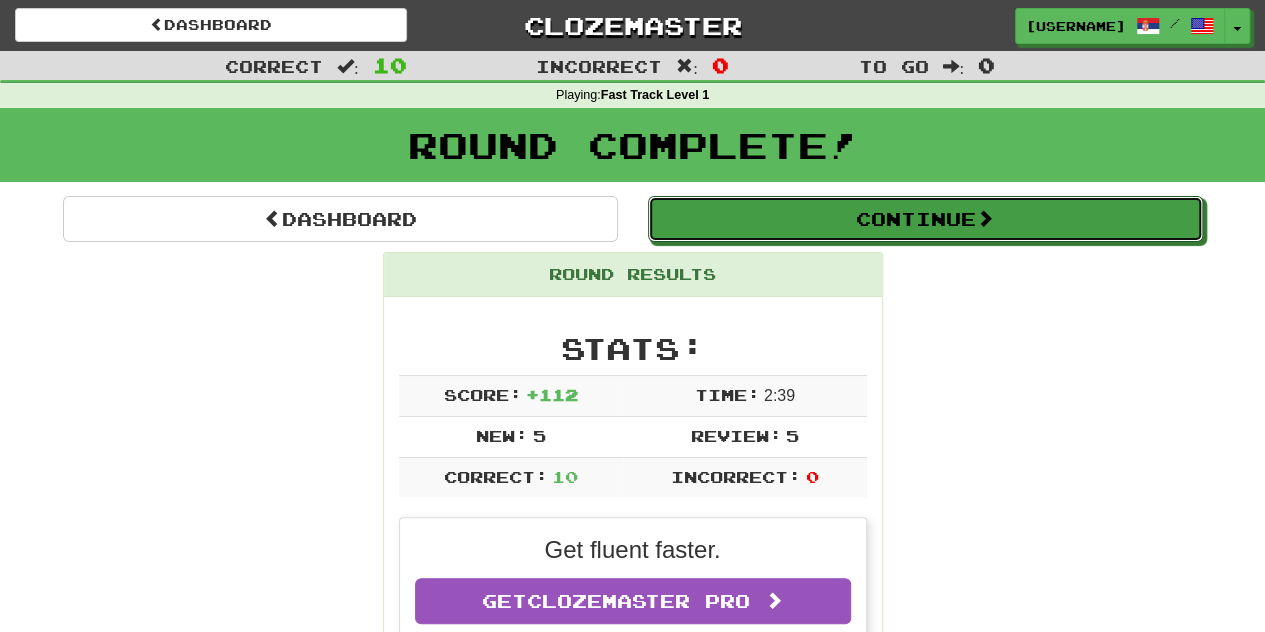 click on "Continue" at bounding box center [925, 219] 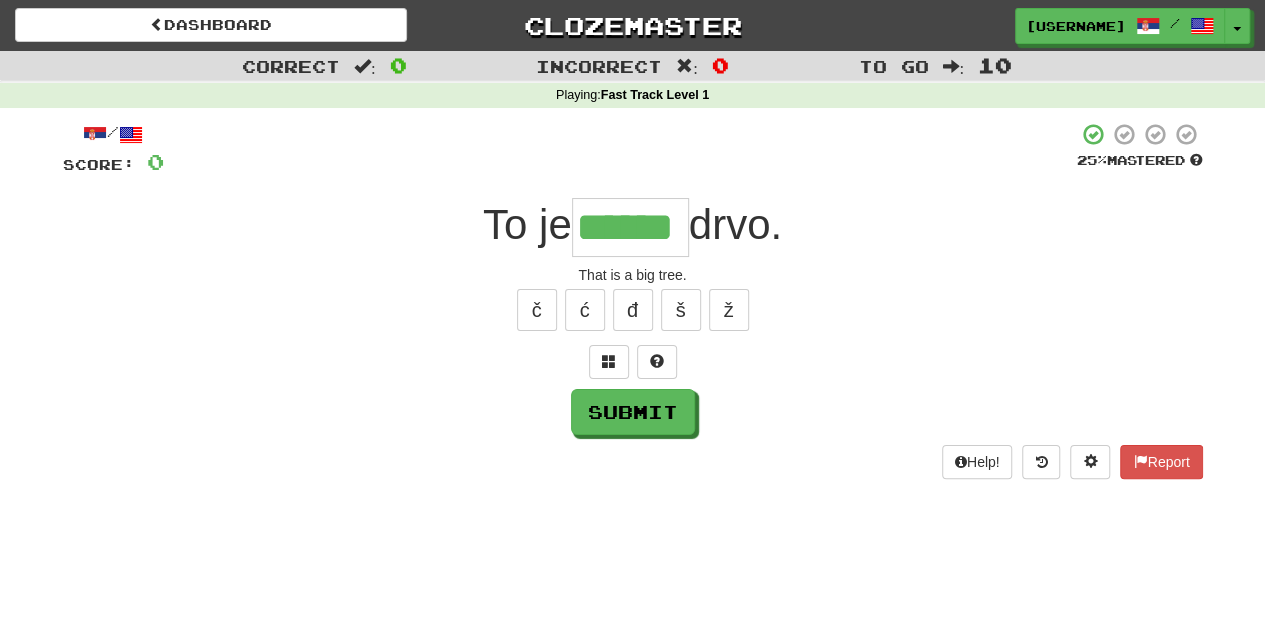 type on "******" 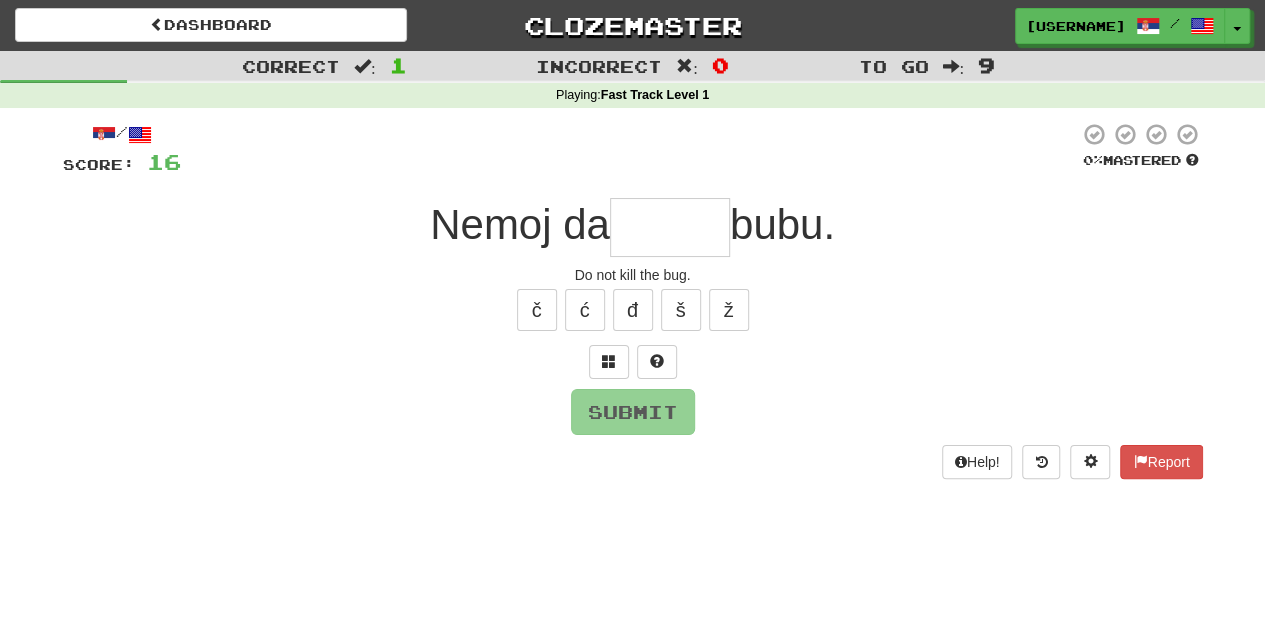 type on "*" 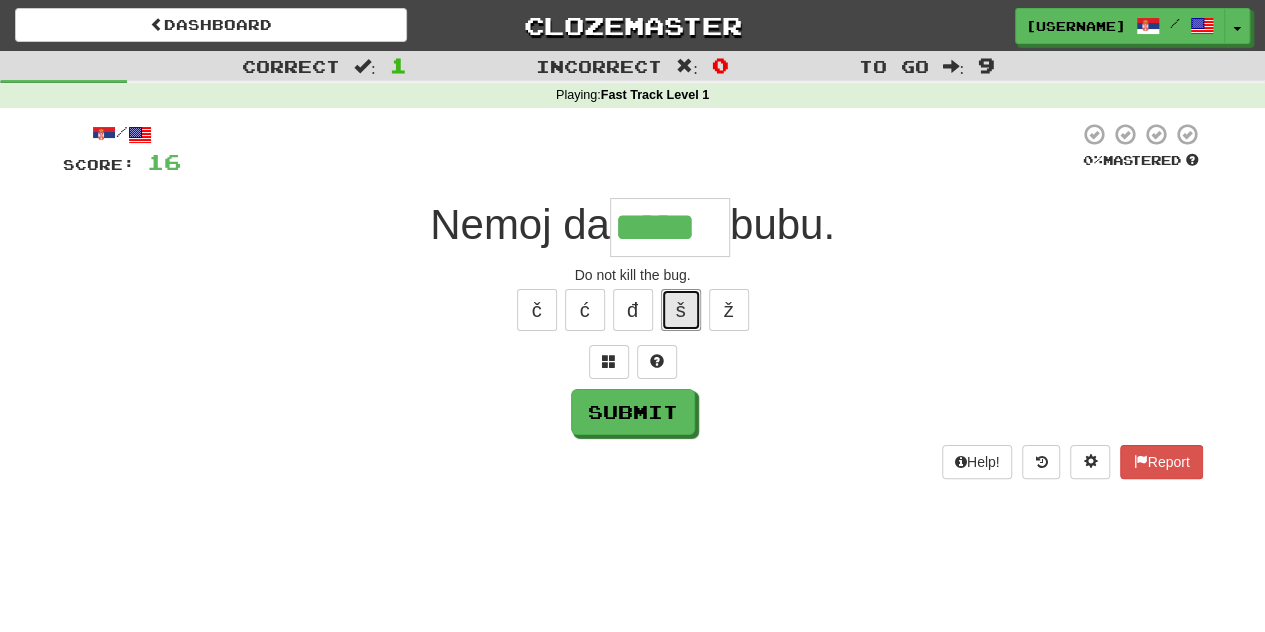 click on "š" at bounding box center (681, 310) 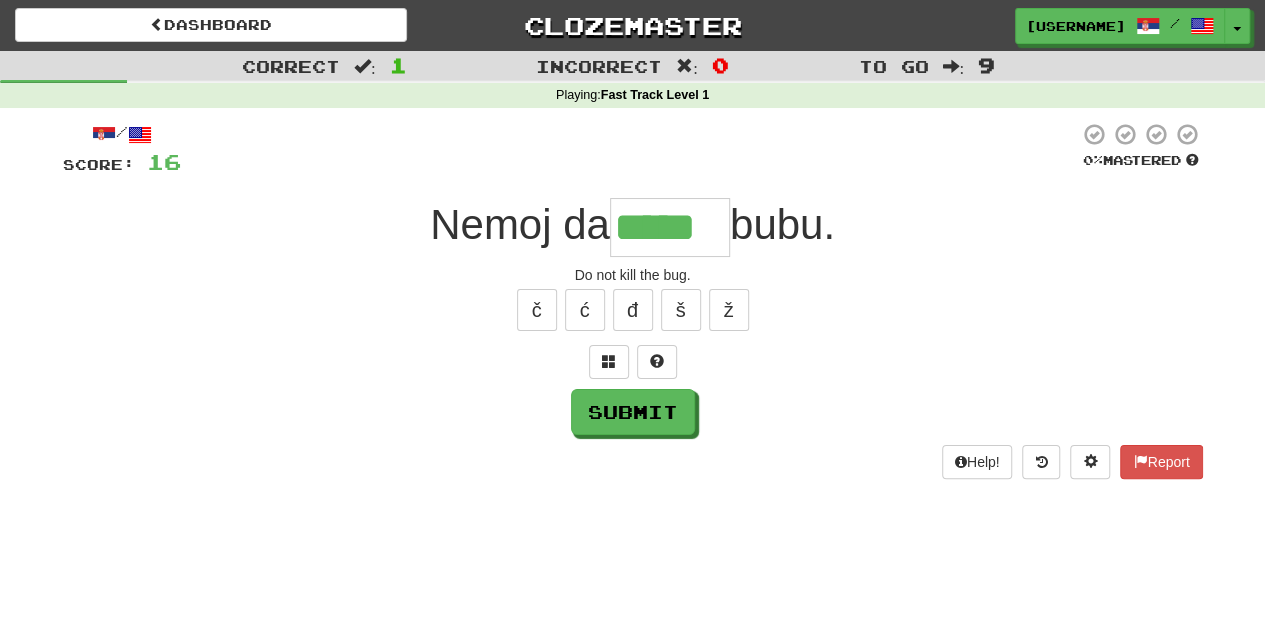 type on "******" 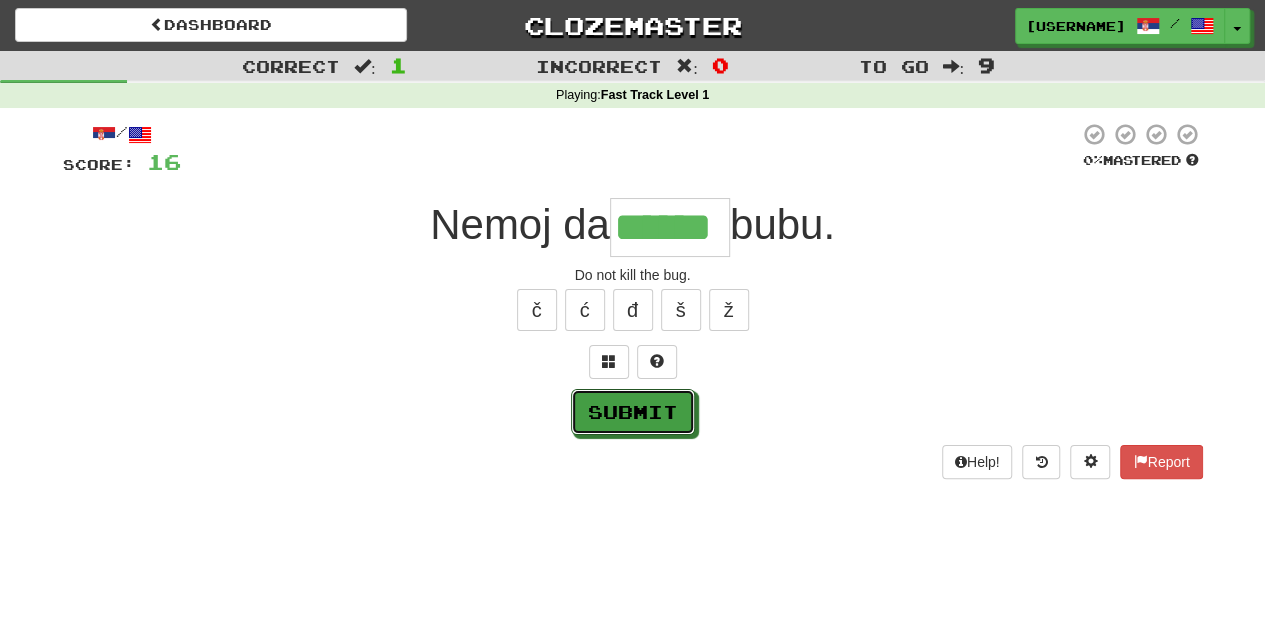 click on "Submit" at bounding box center [633, 412] 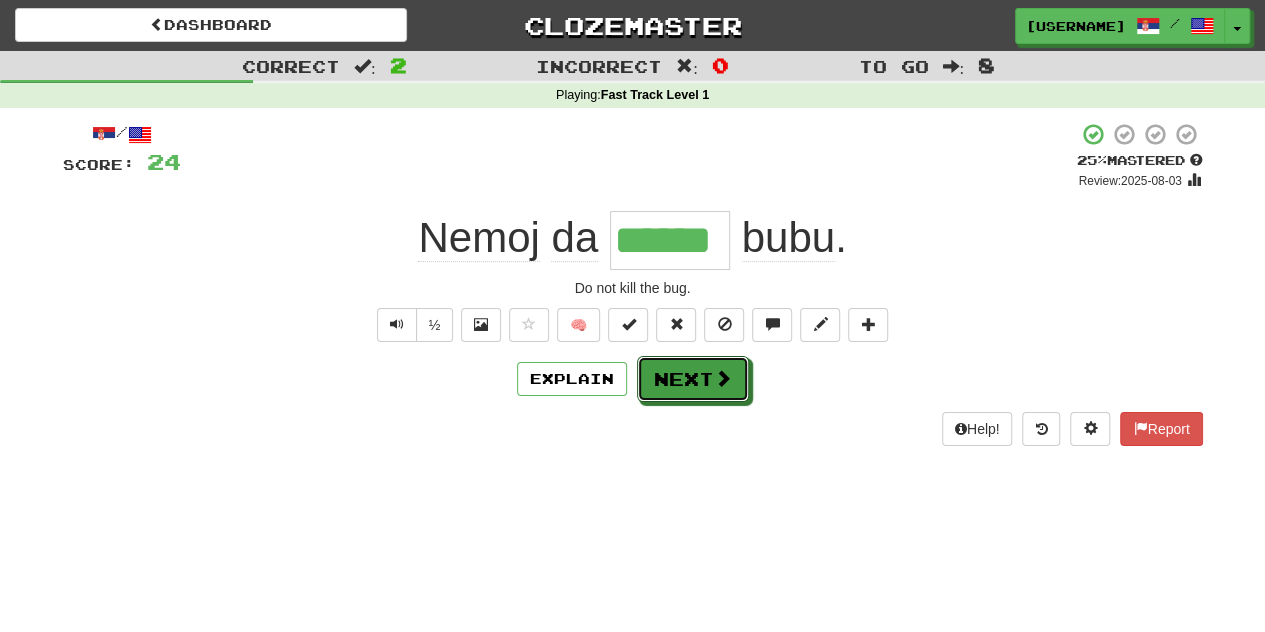 click at bounding box center [723, 378] 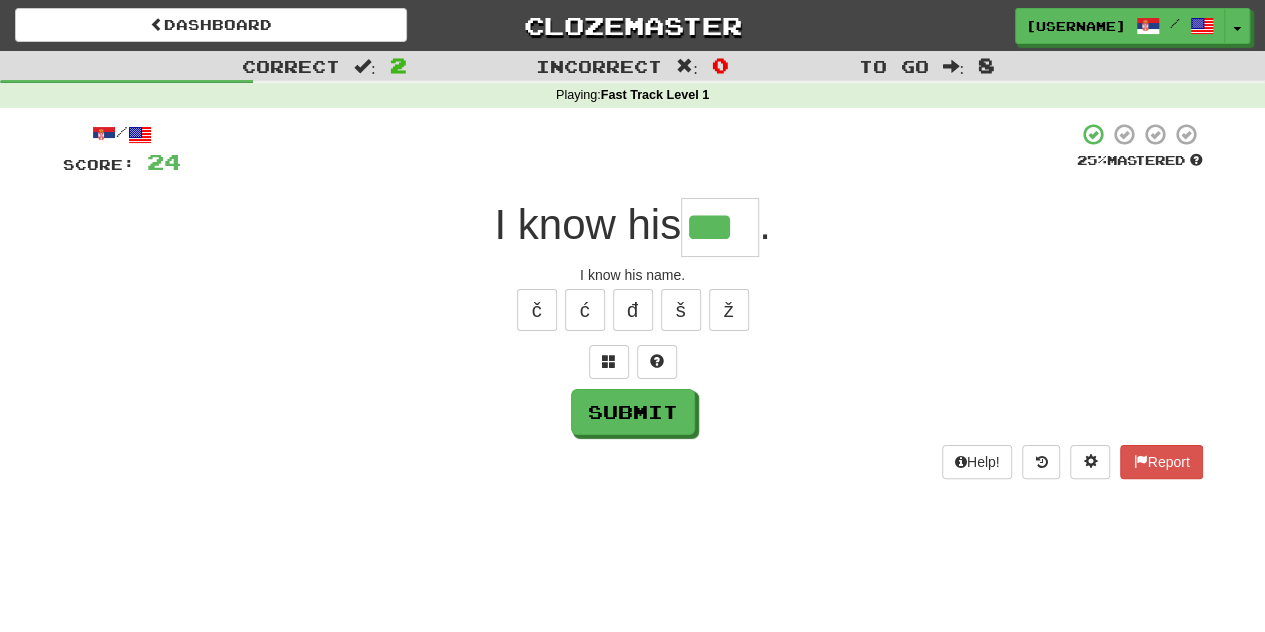 type on "***" 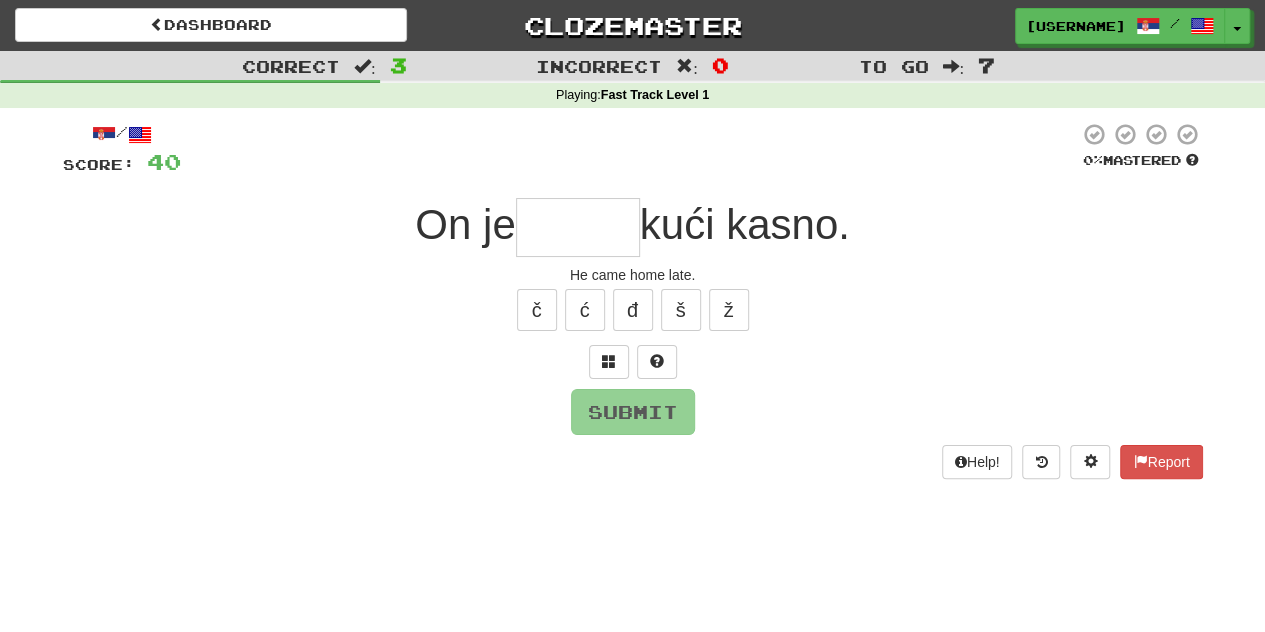 type on "*" 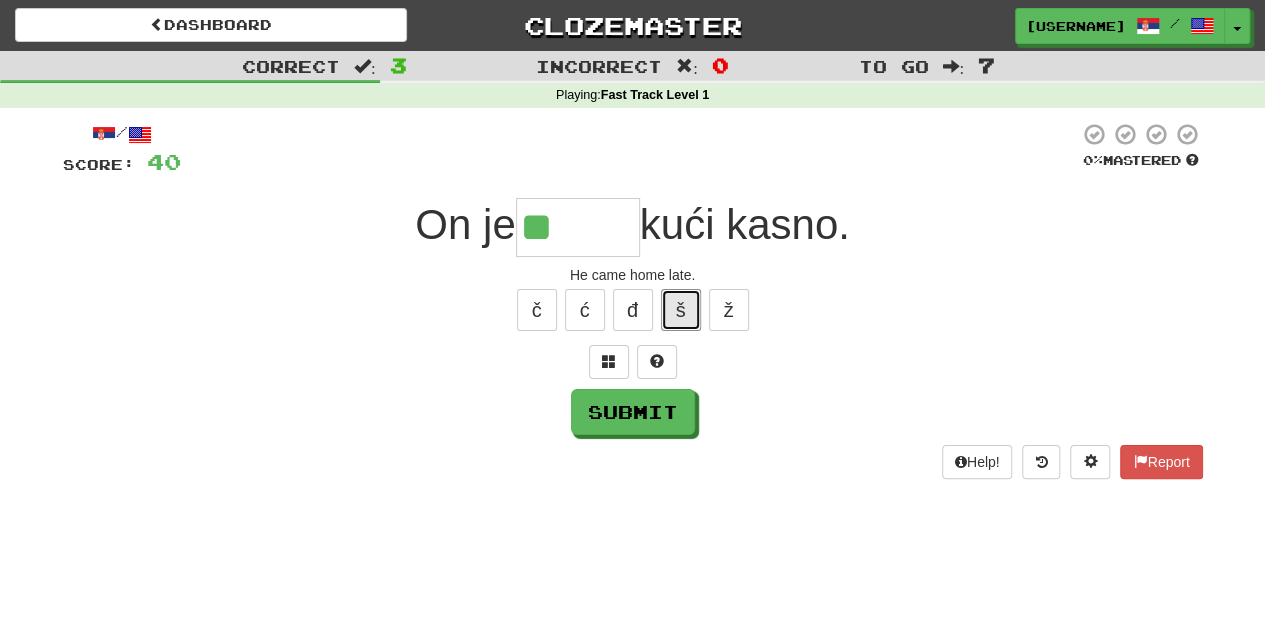 click on "š" at bounding box center [681, 310] 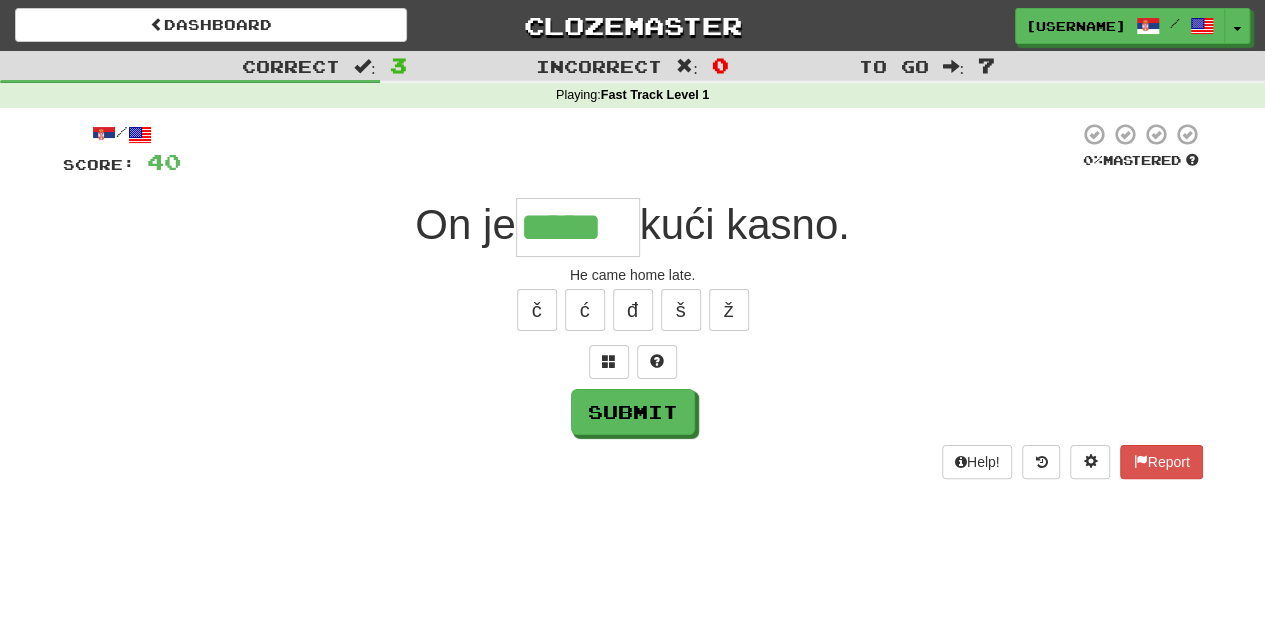 type on "*****" 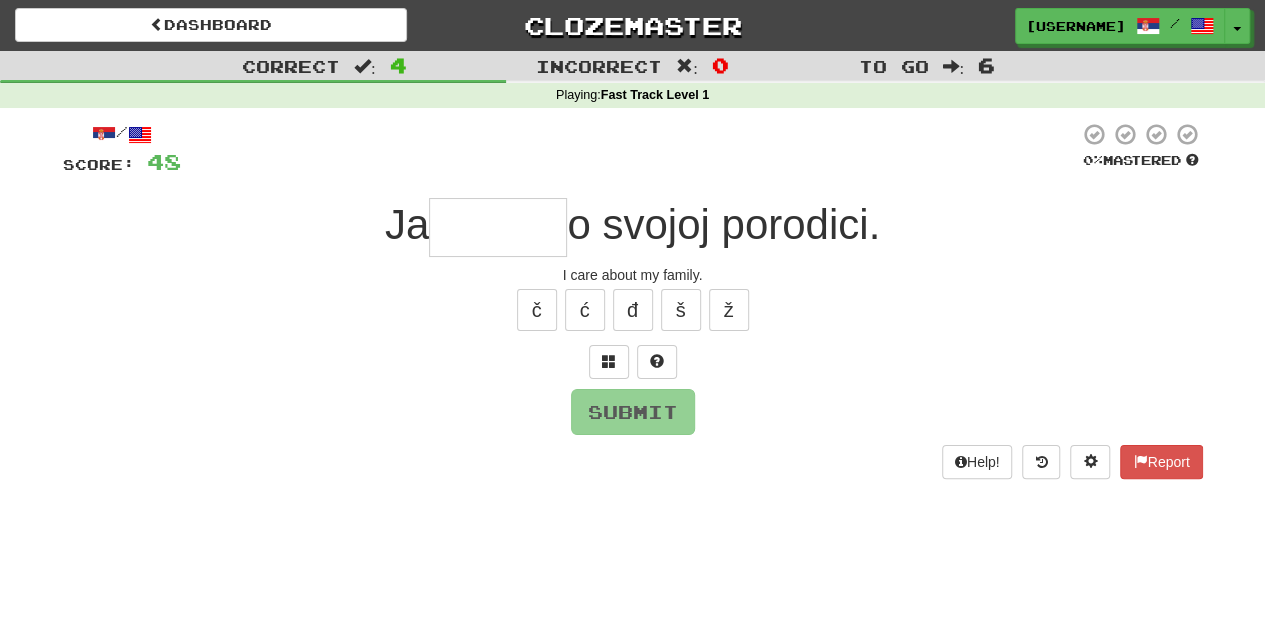 type on "*" 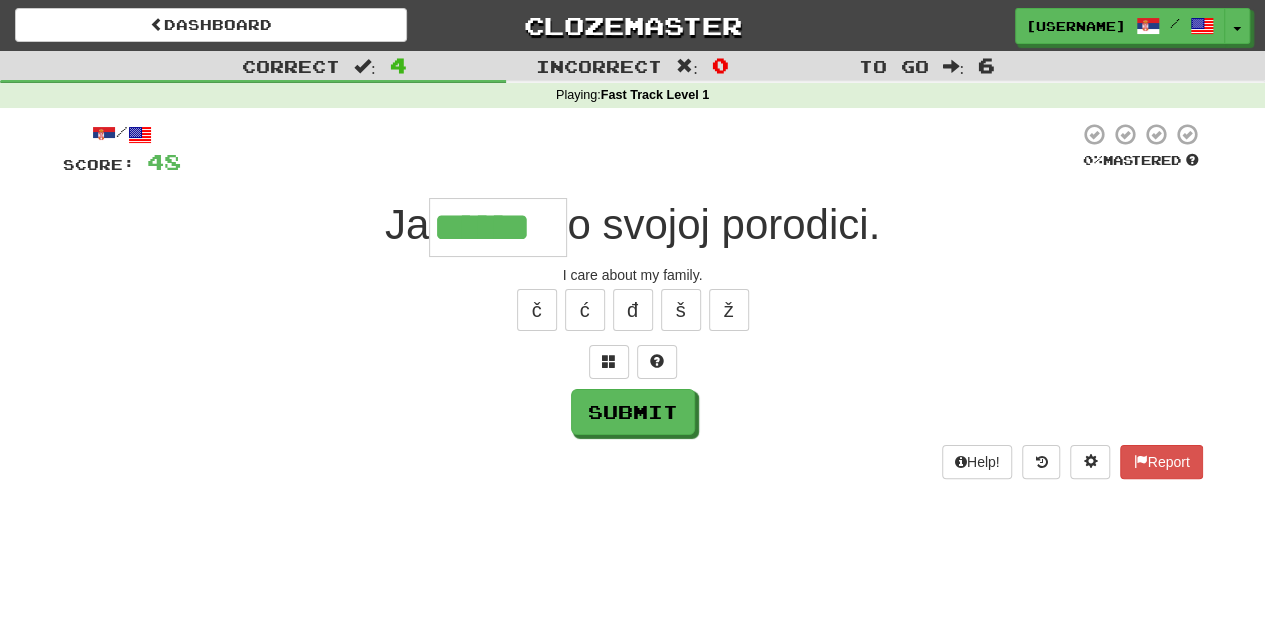 type on "******" 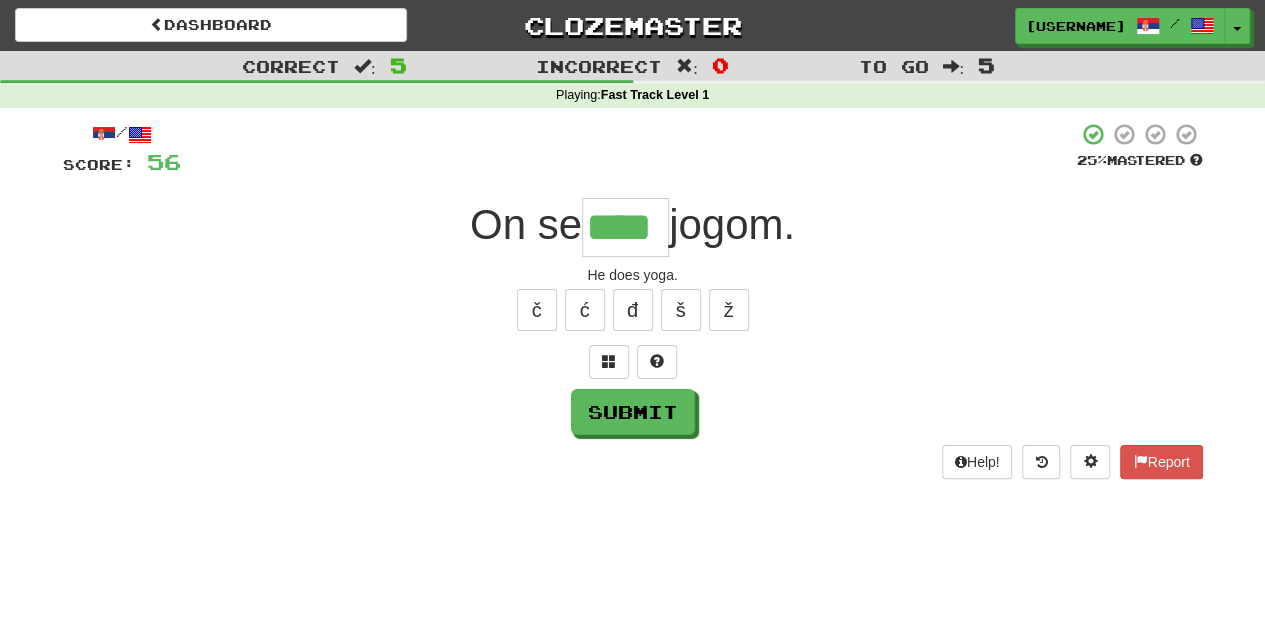 type on "****" 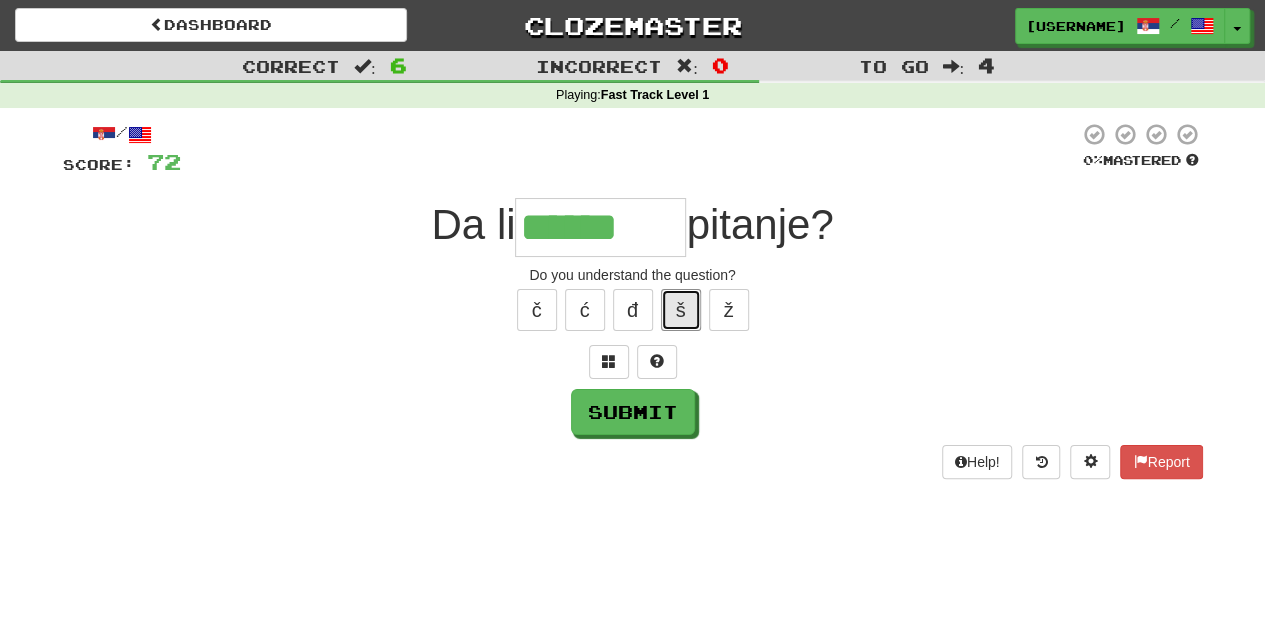 click on "š" at bounding box center (681, 310) 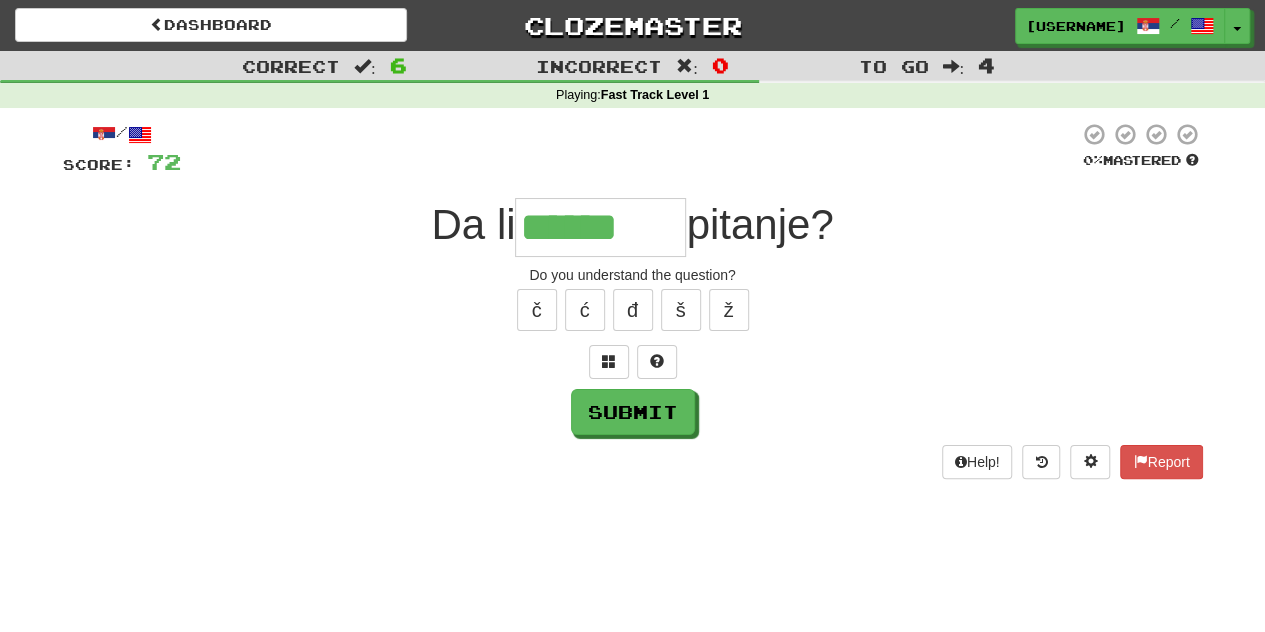 type on "*******" 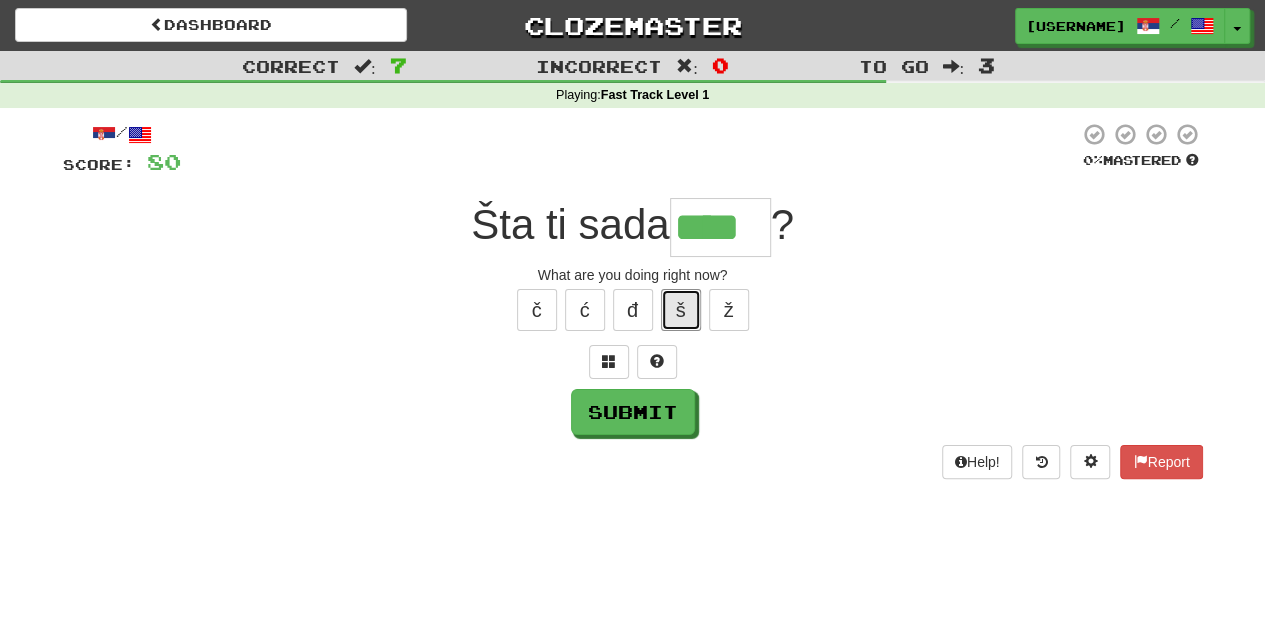 click on "š" at bounding box center (681, 310) 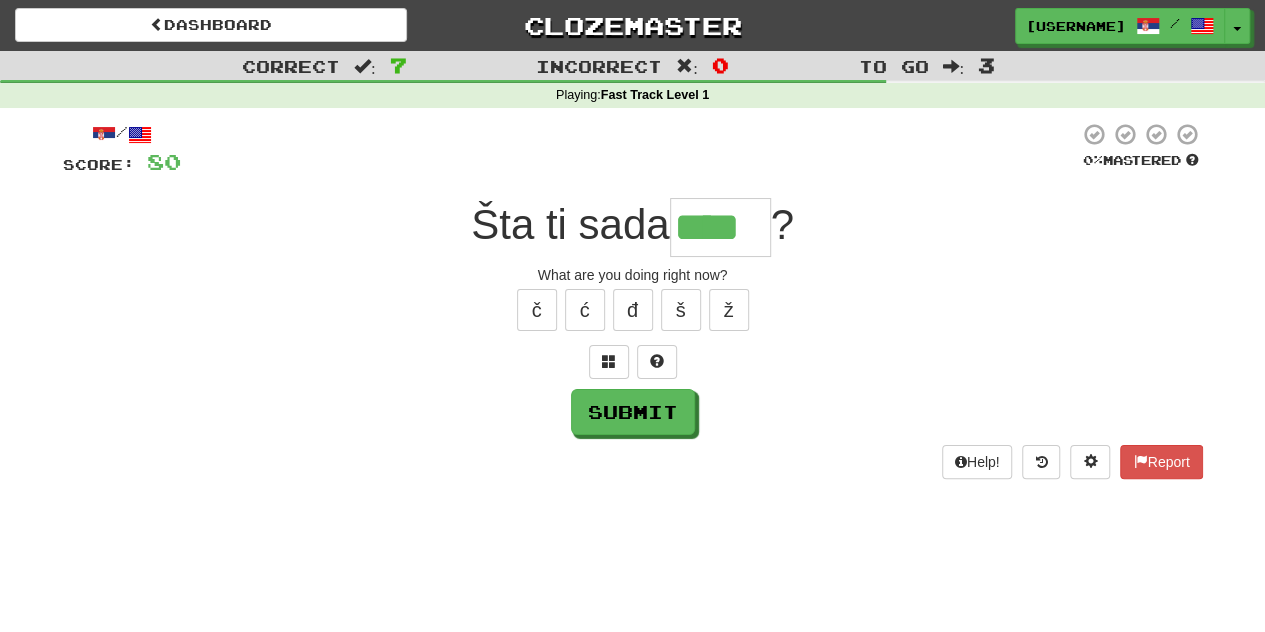 type on "*****" 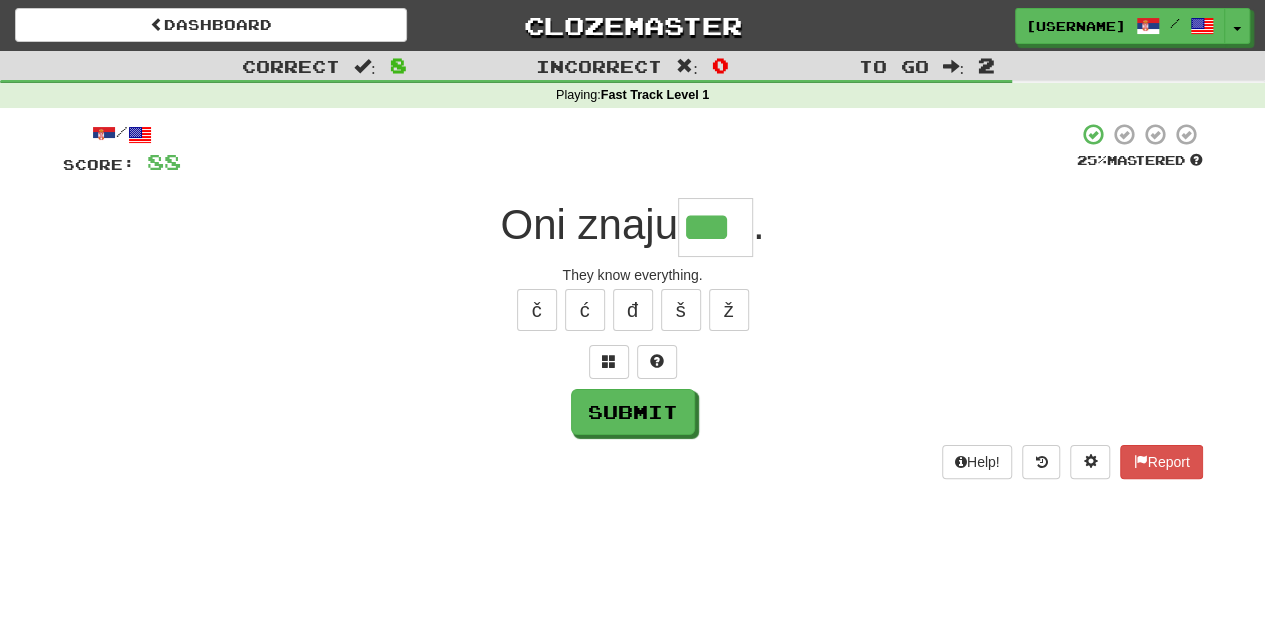 type on "***" 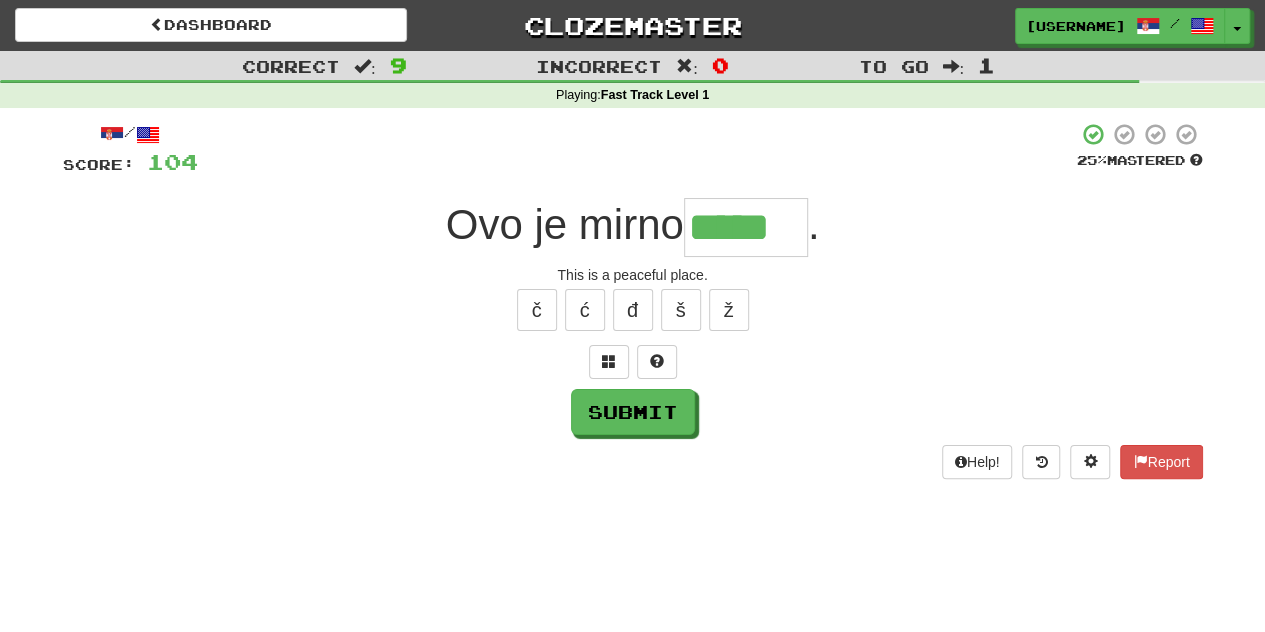 type on "*****" 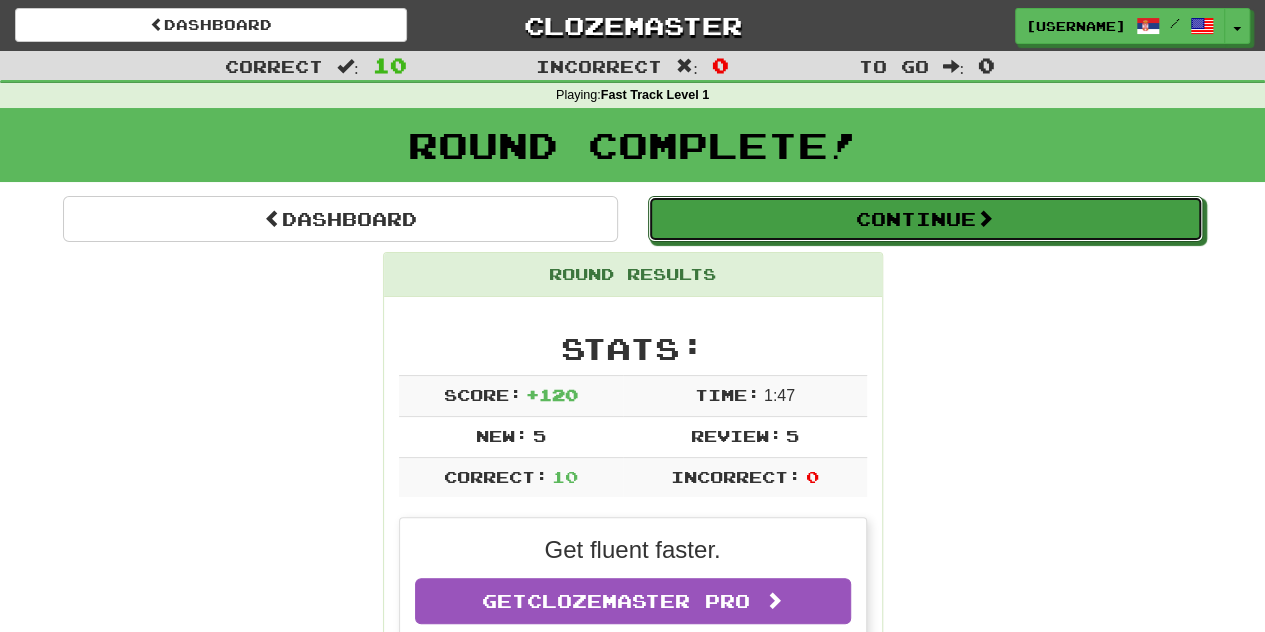 click on "Continue" at bounding box center [925, 219] 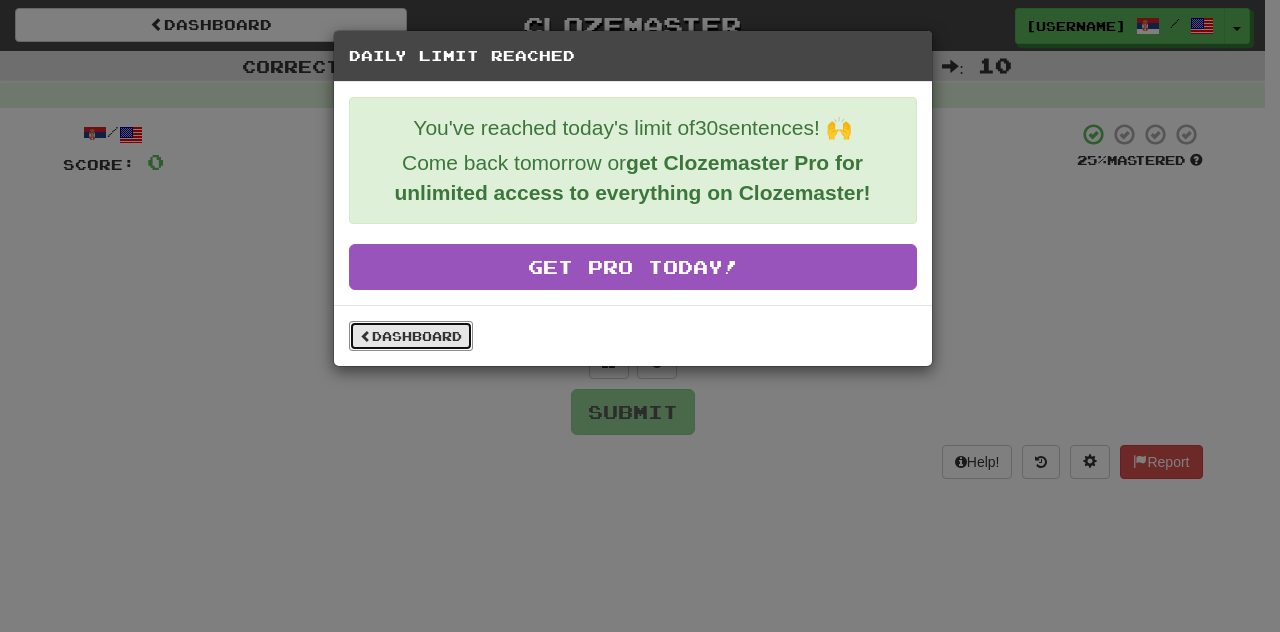 click on "Dashboard" at bounding box center [411, 336] 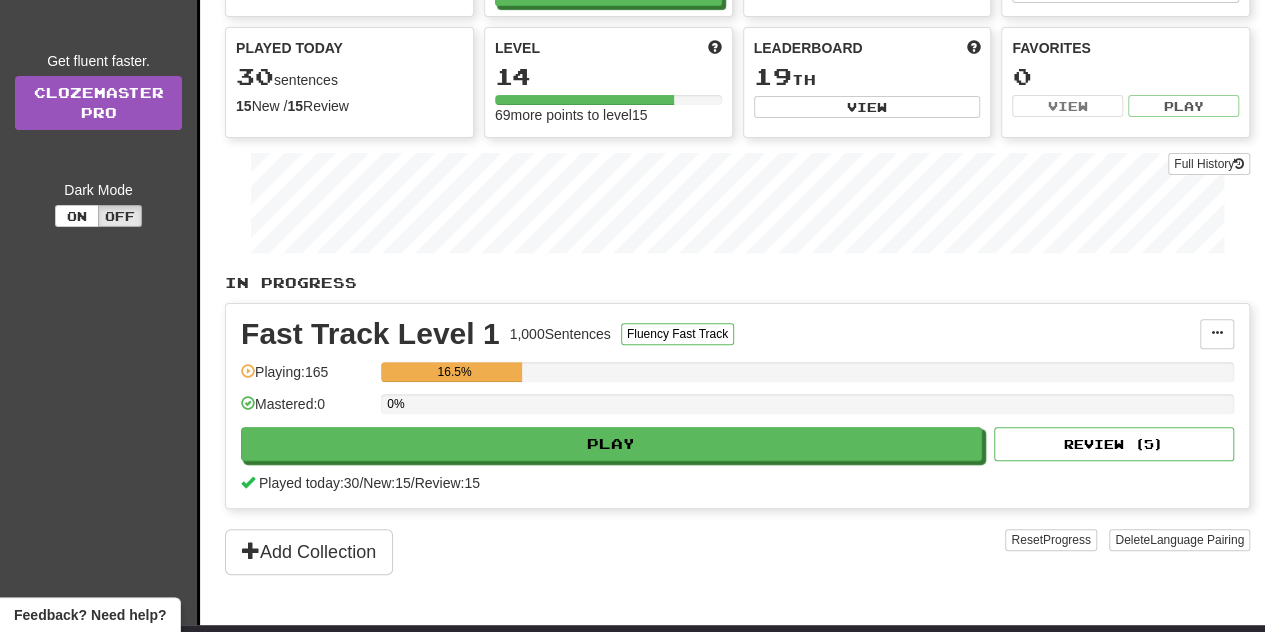 scroll, scrollTop: 135, scrollLeft: 0, axis: vertical 